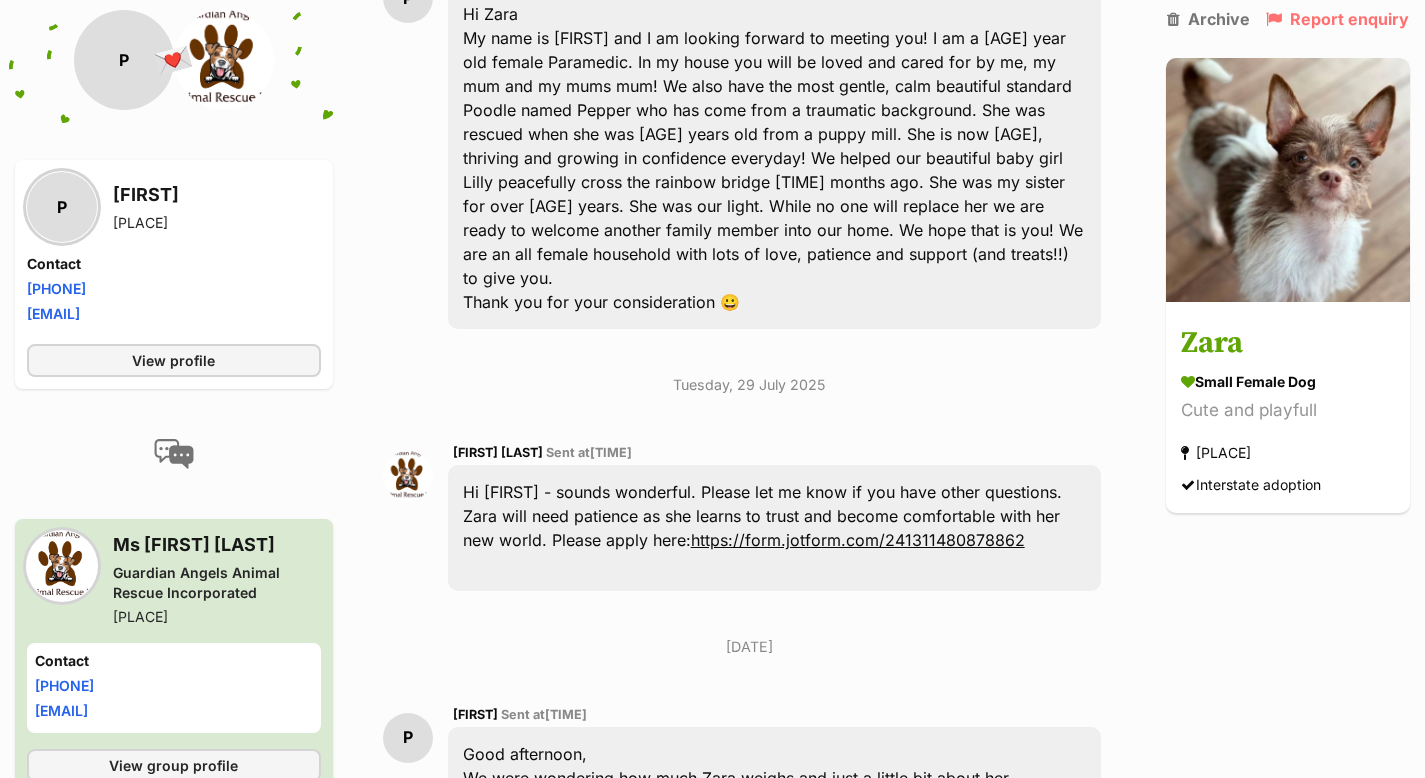 scroll, scrollTop: 628, scrollLeft: 0, axis: vertical 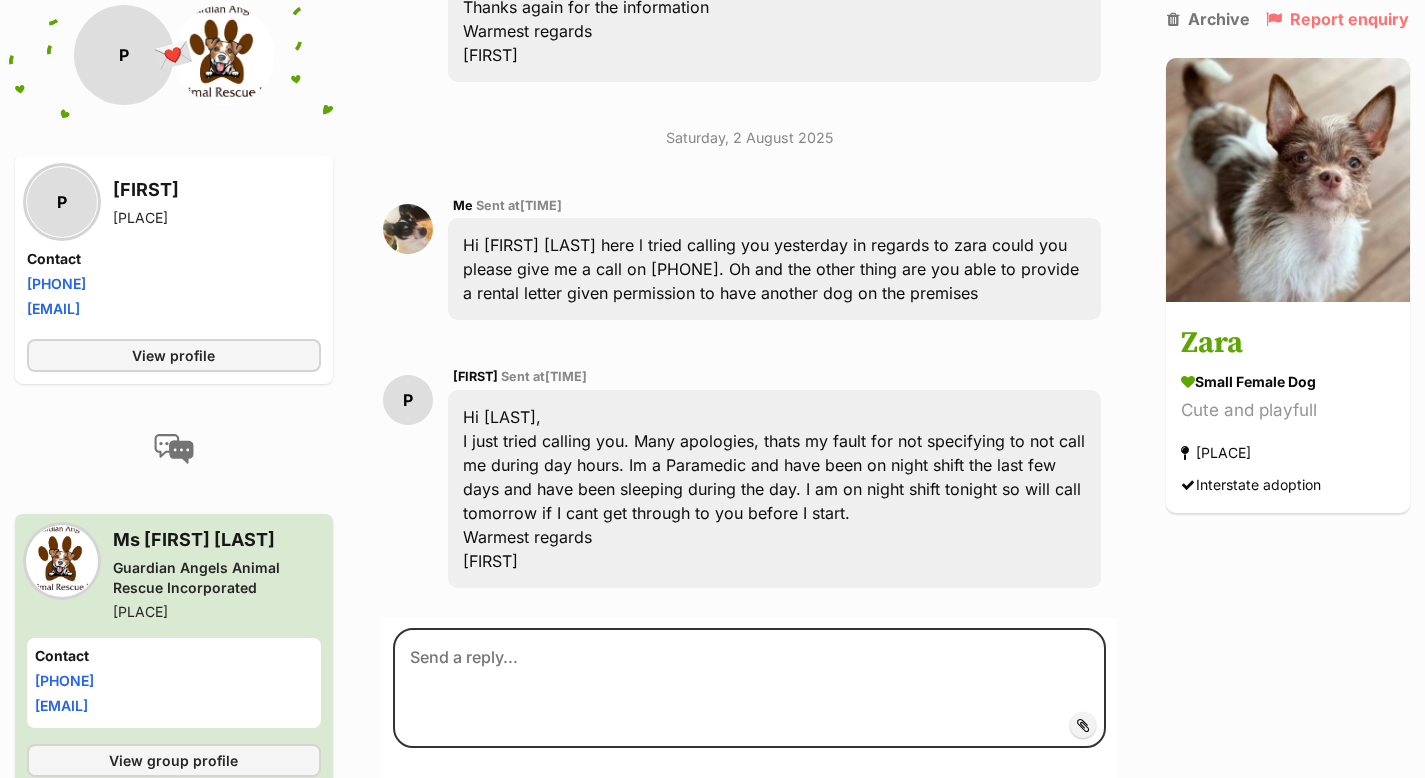 click on "Skip to main content
Log in to favourite this pet
Log in
Or sign up
Search PetRescue
Search for a pet, rescue group or article
Please select PetRescue ID
Pet name
Group
Article
Go
E.g. enter a pet's id into the search.
E.g. enter a pet's name into the search.
E.g. enter a rescue groups's name.
E.g. enter in a keyword to find an article.
You've clicked a link that leads to an external website
Following this link will open the URL below in a new tab:
Please note that you should never give your PetRescue login details to anyone, we will never ask you for them!
I understand, take me to the external website
Back to PetRescue
Log in to set up alerts
Log in
Or sign up
Close Sidebar
Welcome, Ms Patricia Osborn!
Log out
Find pets to foster or adopt
Browse for dogs and puppies" at bounding box center [712, 64] 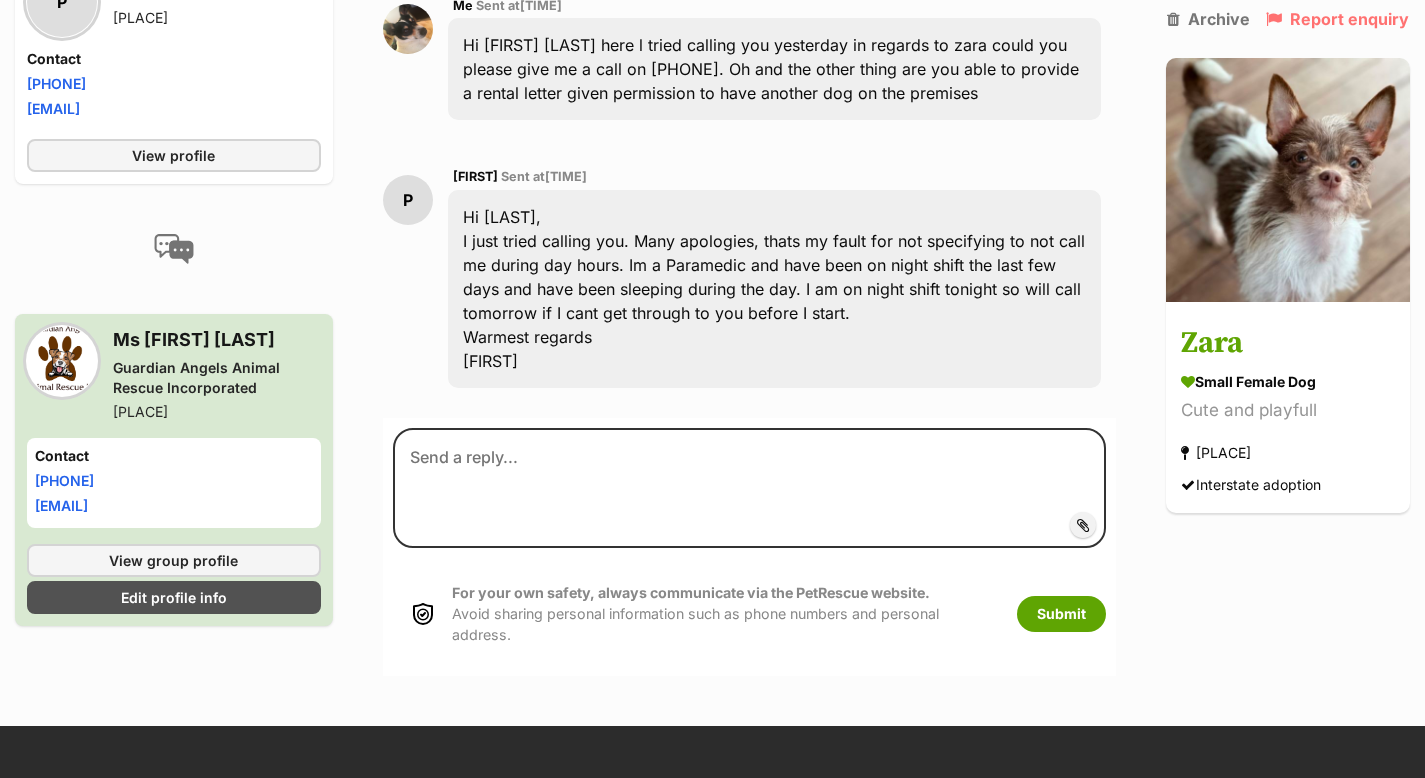 scroll, scrollTop: 2080, scrollLeft: 0, axis: vertical 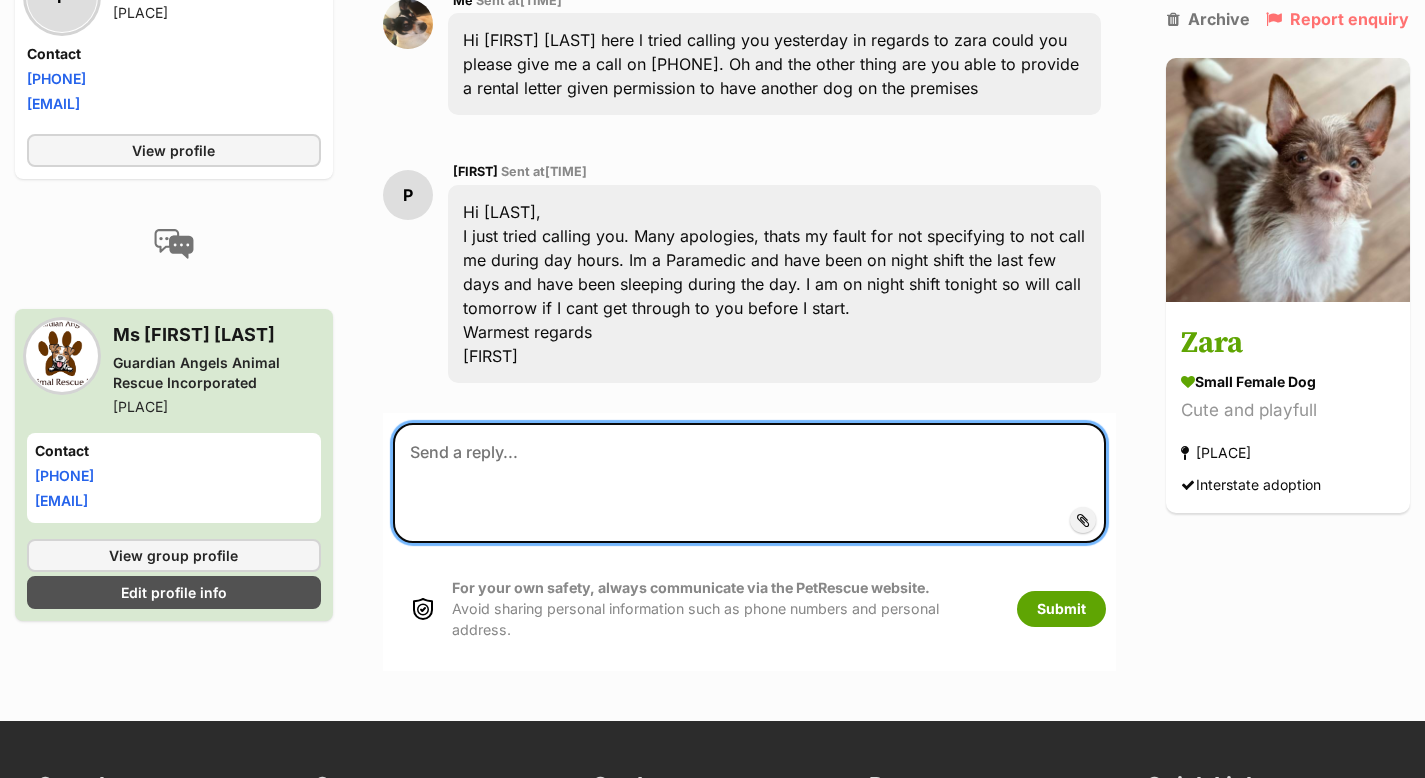 click at bounding box center [749, 483] 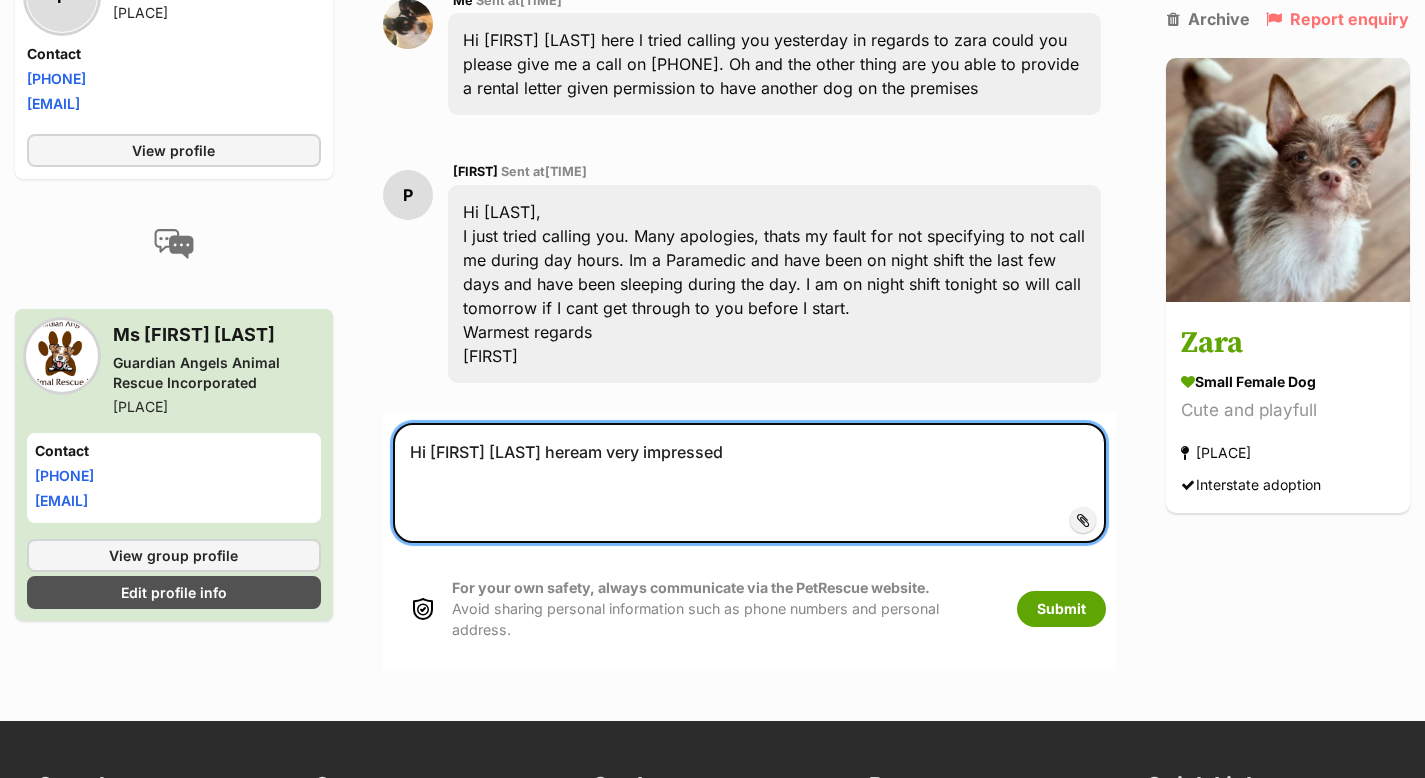 click on "Hi Priya Pat heream very impressed" at bounding box center (749, 483) 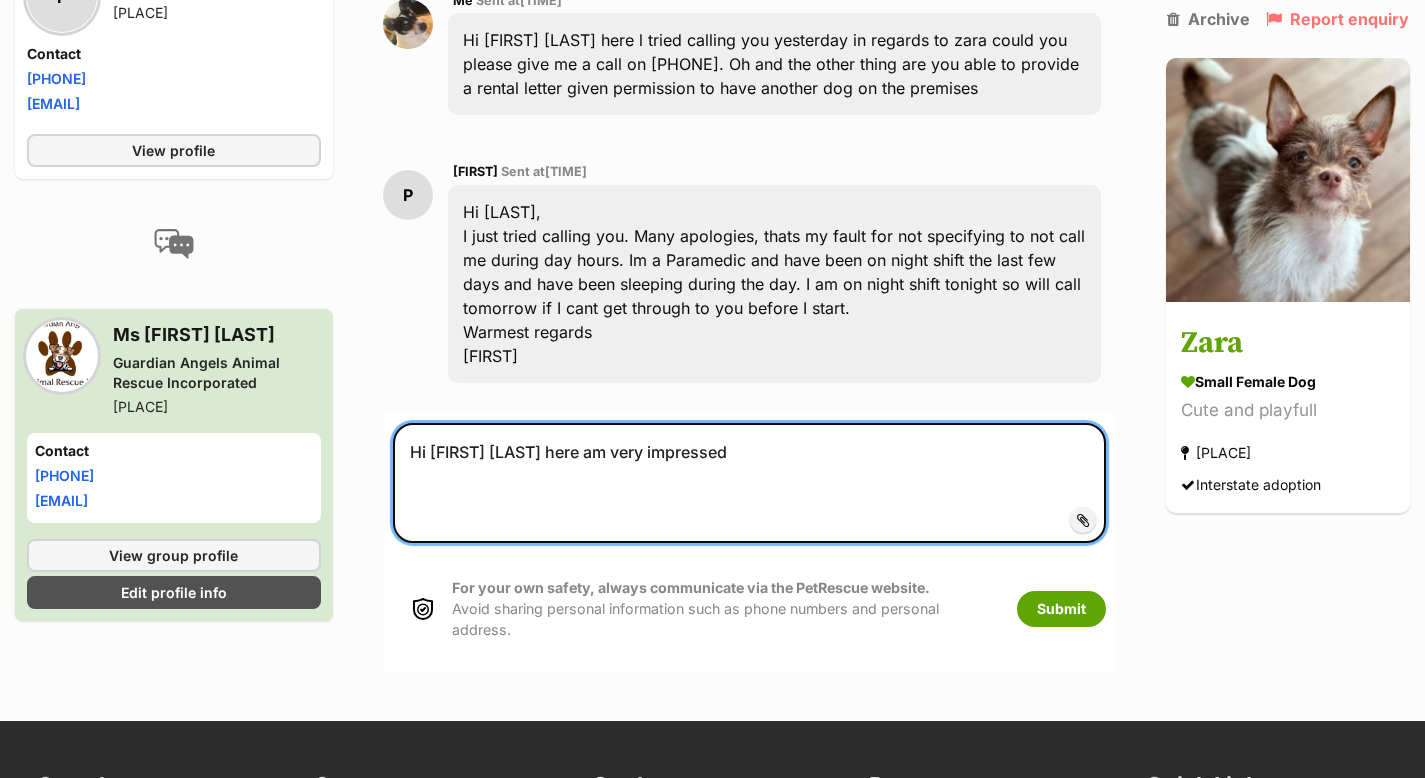 click on "Hi Priya Pat here am very impressed" at bounding box center (749, 483) 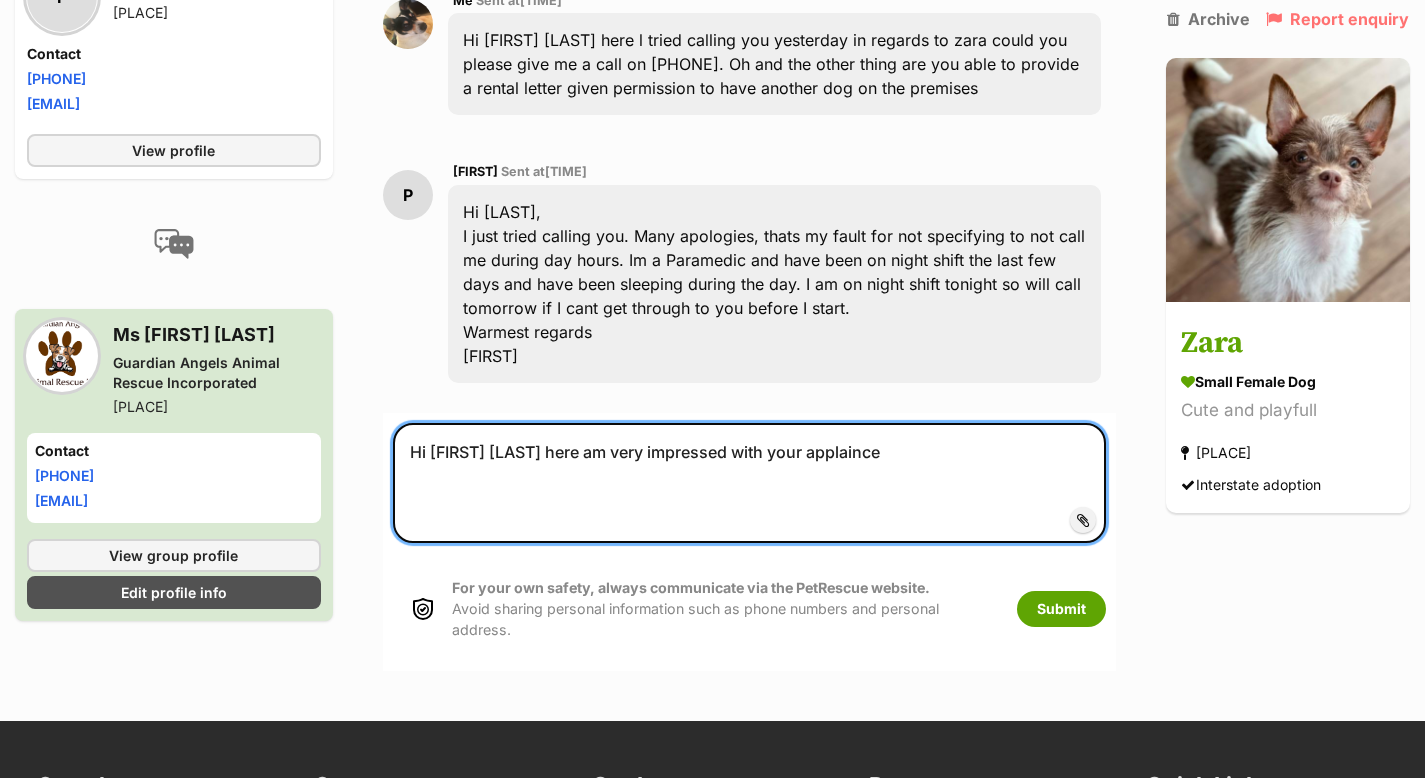 click on "Hi Priya Pat here am very impressed with your applaince" at bounding box center [749, 483] 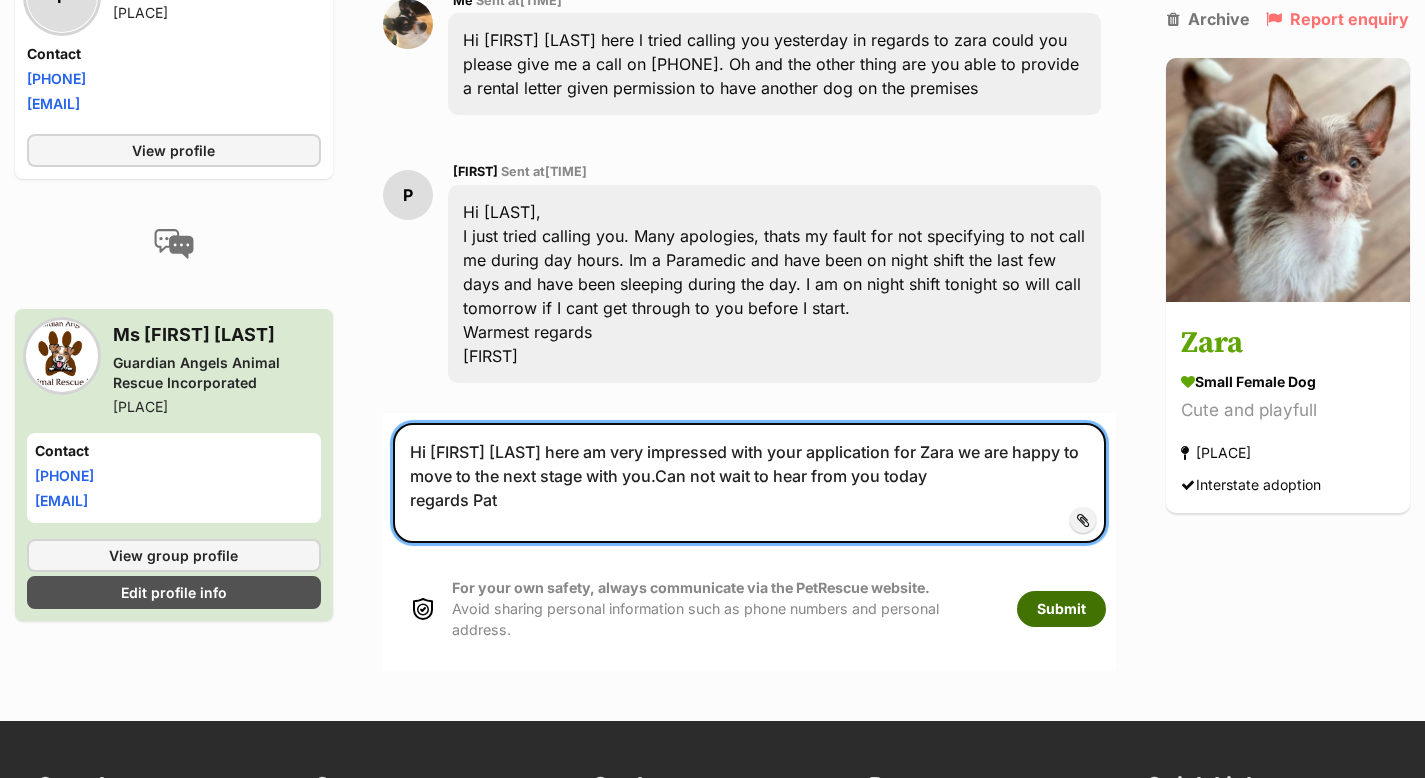 type on "Hi Priya Pat here am very impressed with your application for Zara we are happy to move to the next stage with you.Can not wait to hear from you today
regards Pat" 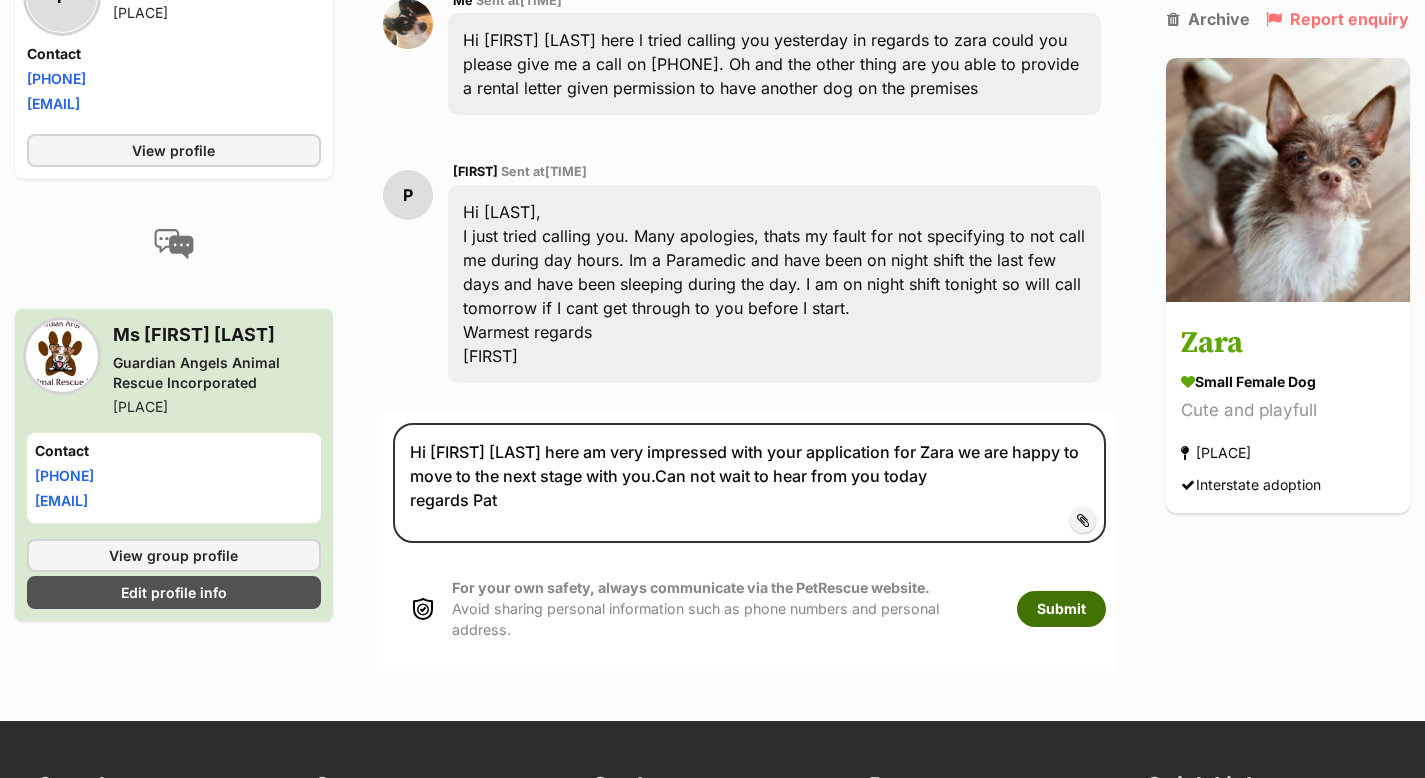 click on "Submit" at bounding box center (1061, 609) 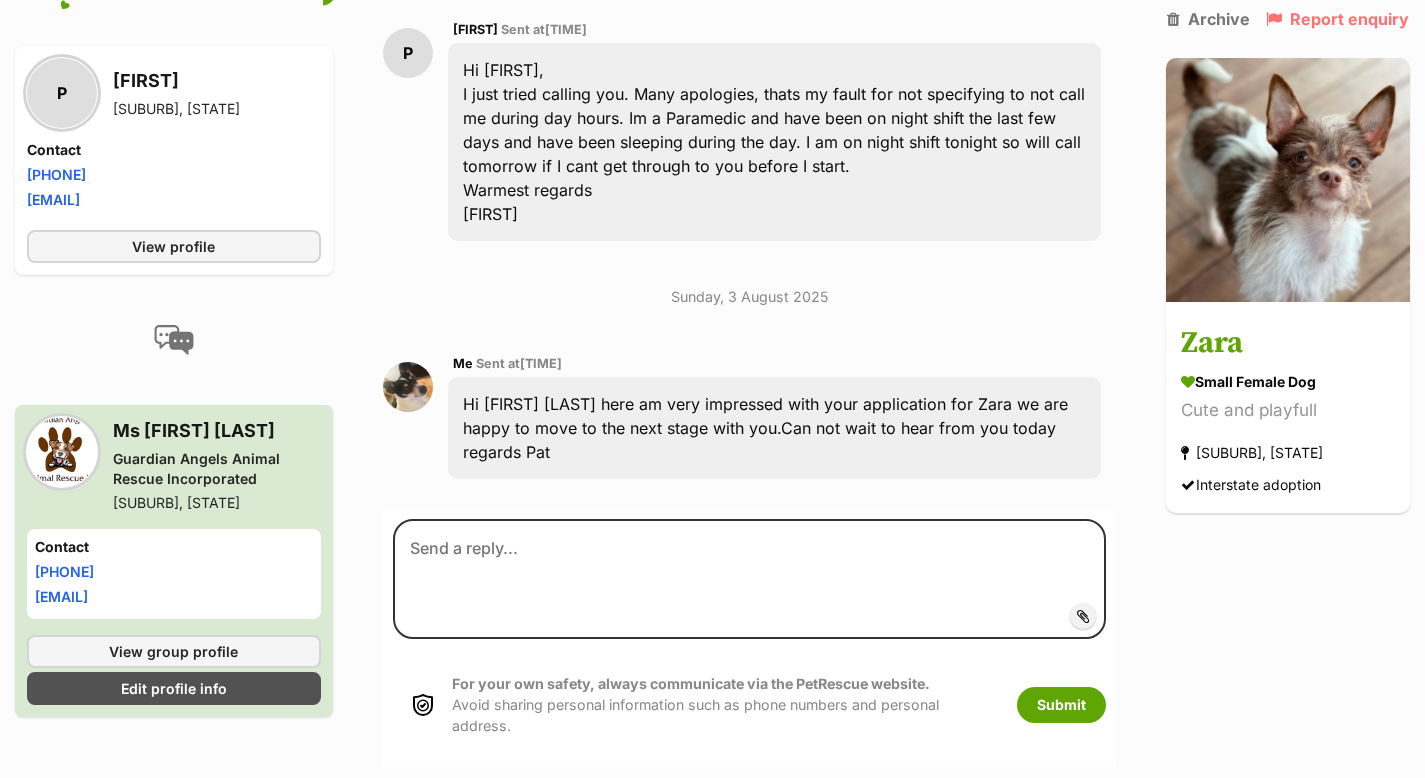 scroll, scrollTop: 2224, scrollLeft: 0, axis: vertical 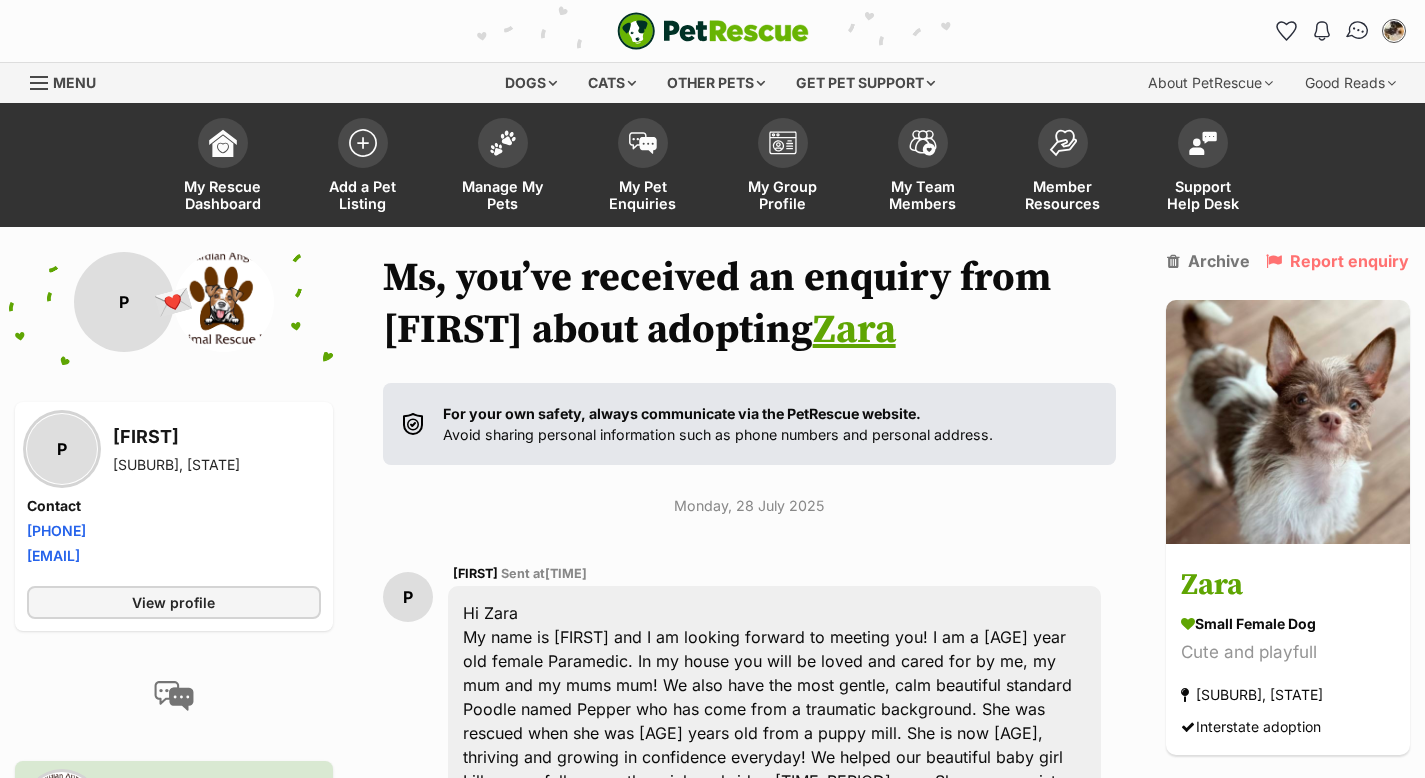 click at bounding box center [1357, 30] 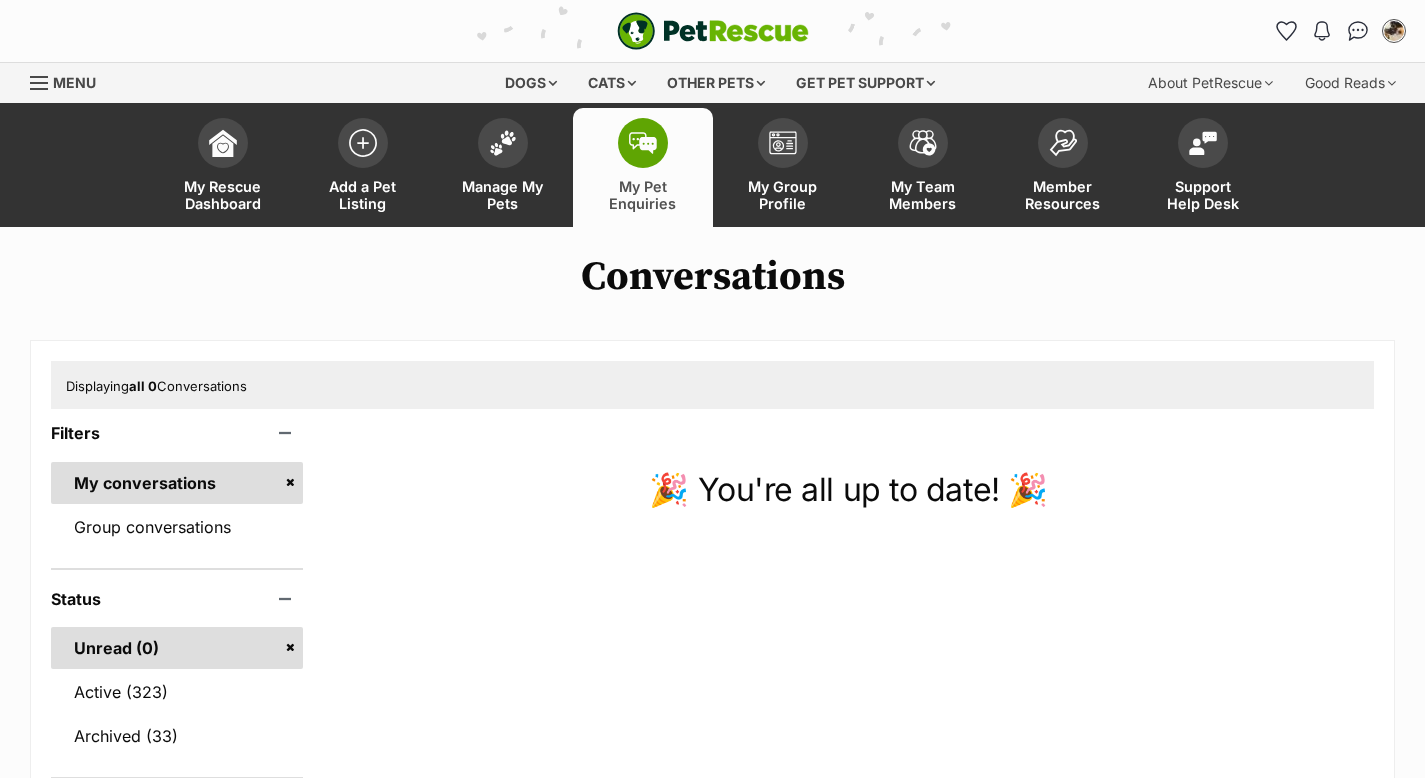 scroll, scrollTop: 0, scrollLeft: 0, axis: both 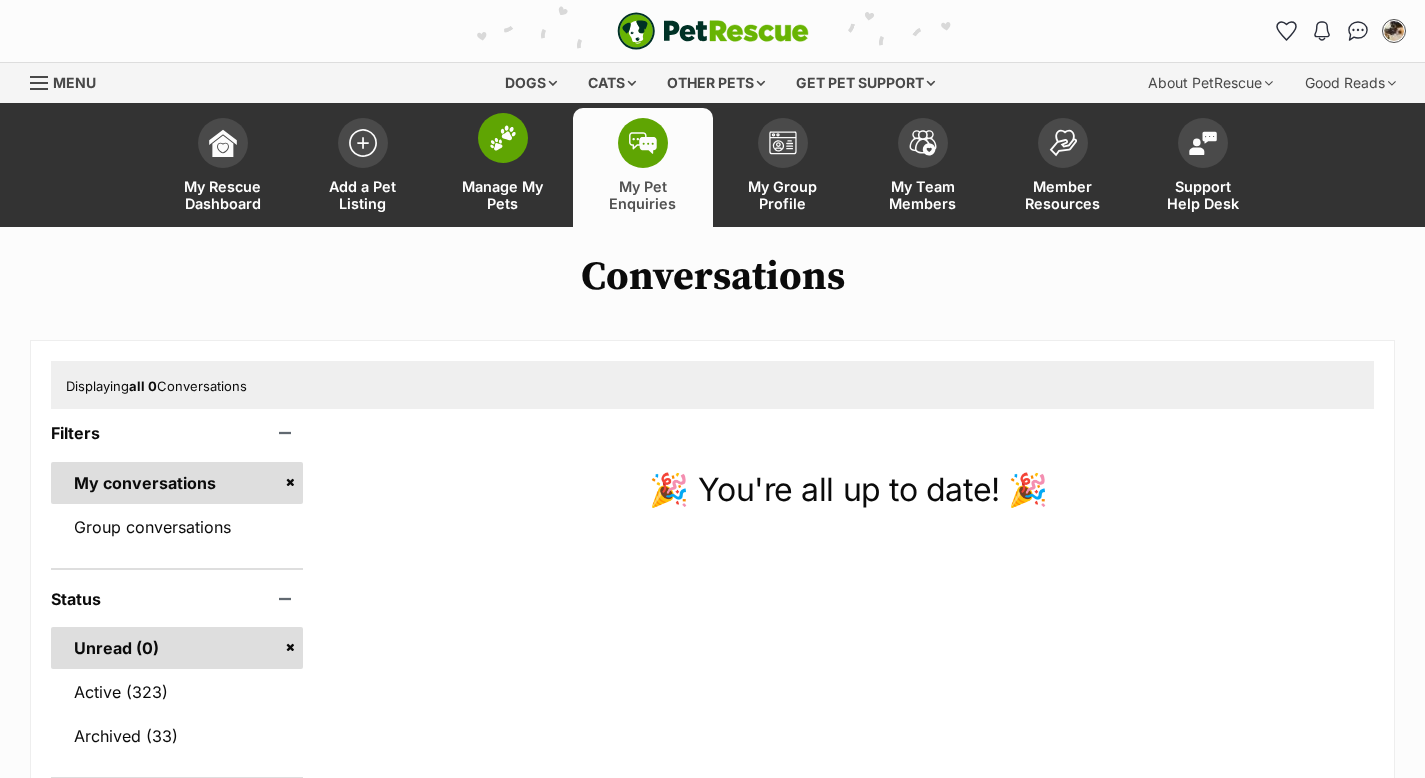 click at bounding box center (503, 138) 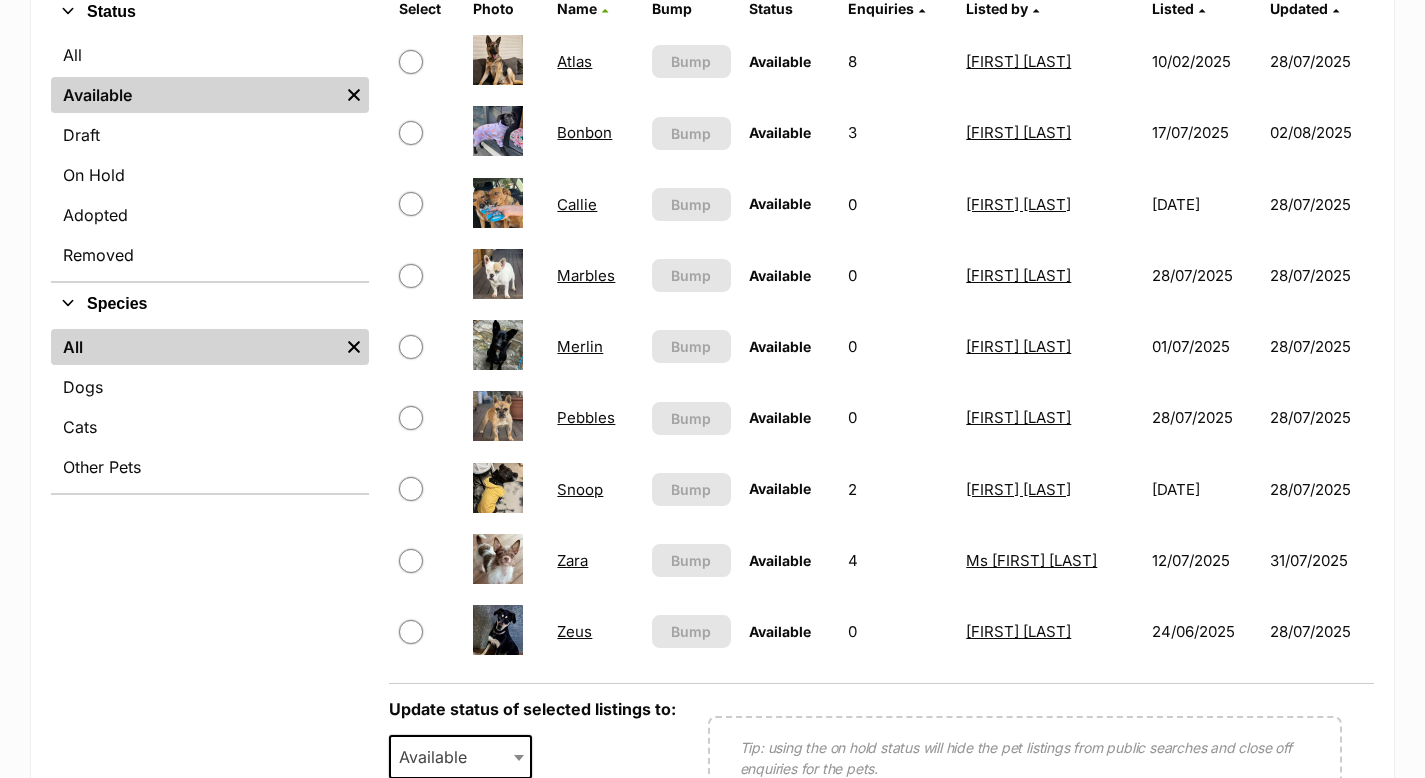scroll, scrollTop: 572, scrollLeft: 0, axis: vertical 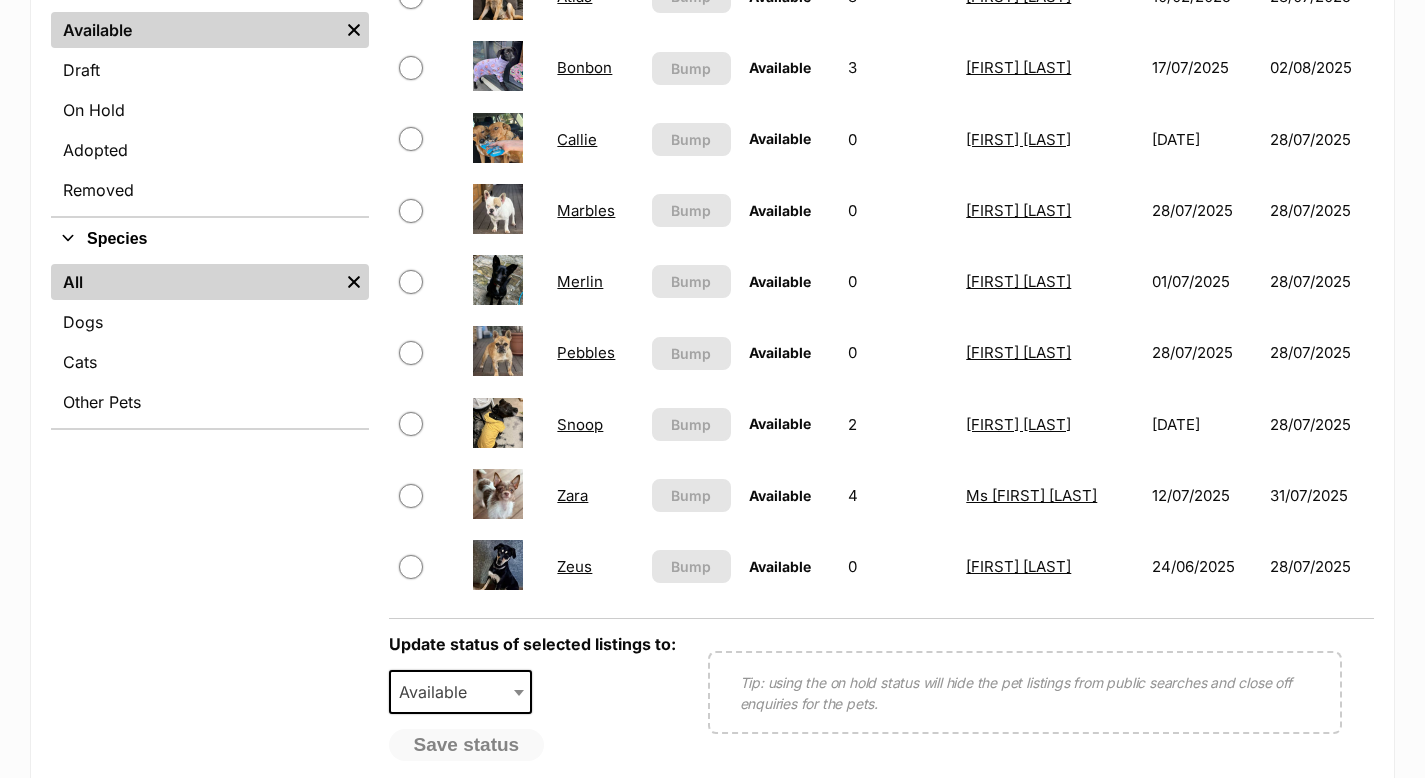 drag, startPoint x: 0, startPoint y: 0, endPoint x: 1439, endPoint y: 382, distance: 1488.8402 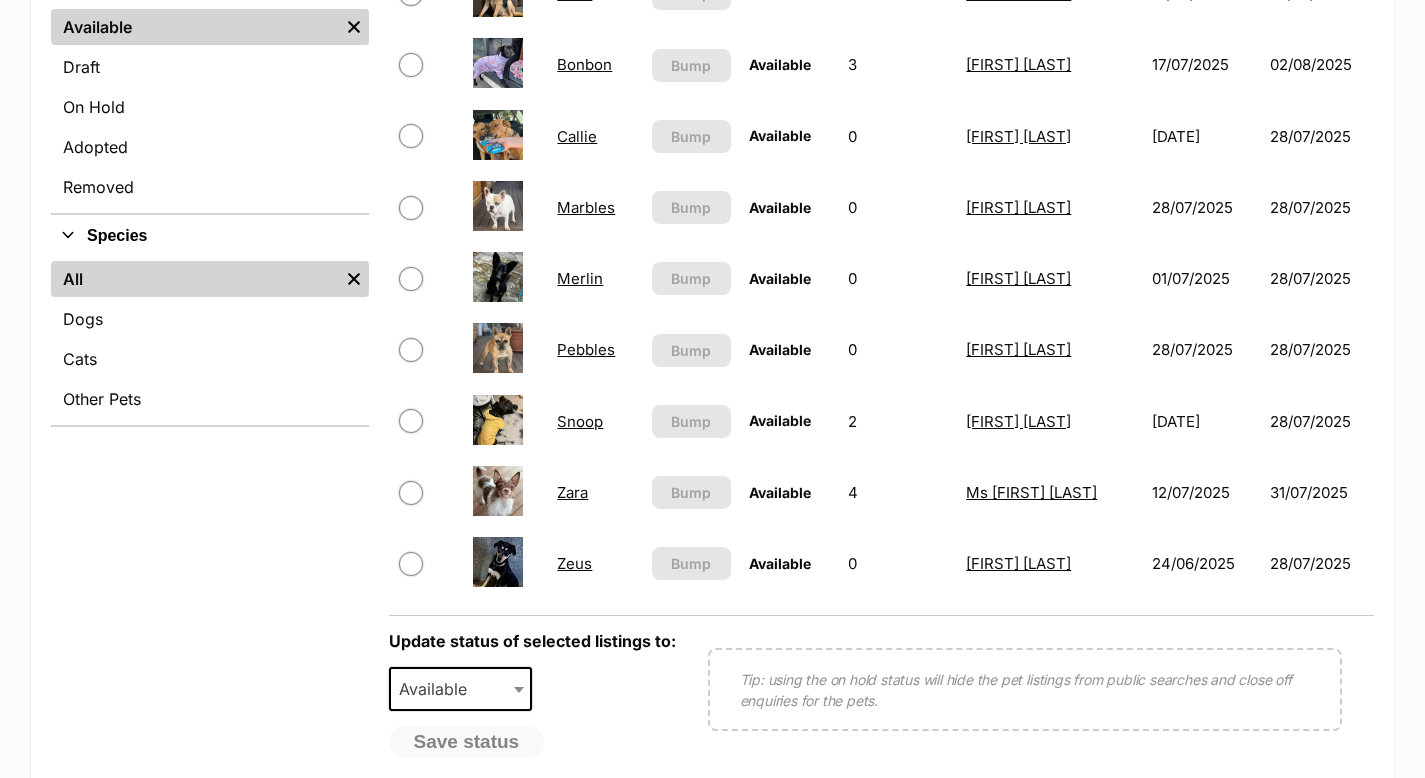 click on "Zara" at bounding box center (572, 492) 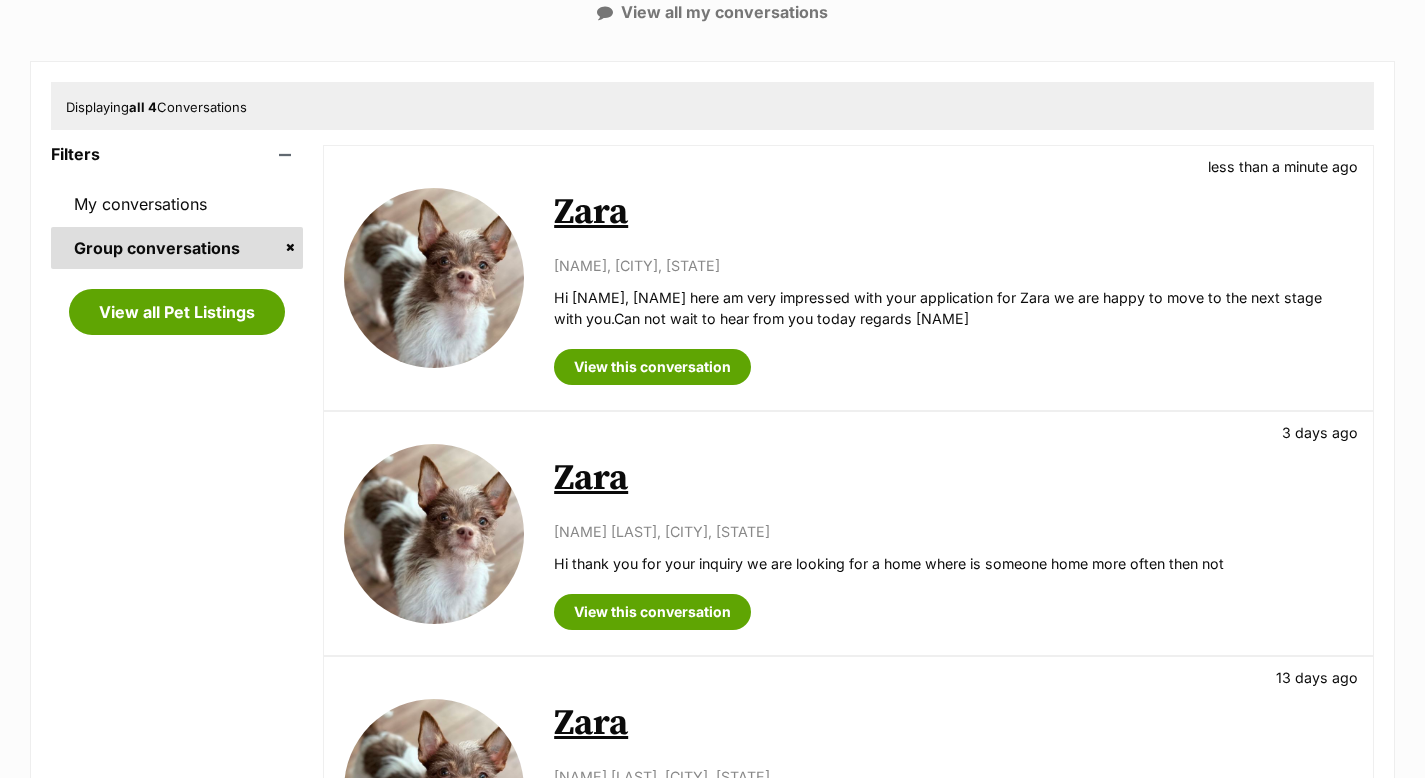 scroll, scrollTop: 324, scrollLeft: 0, axis: vertical 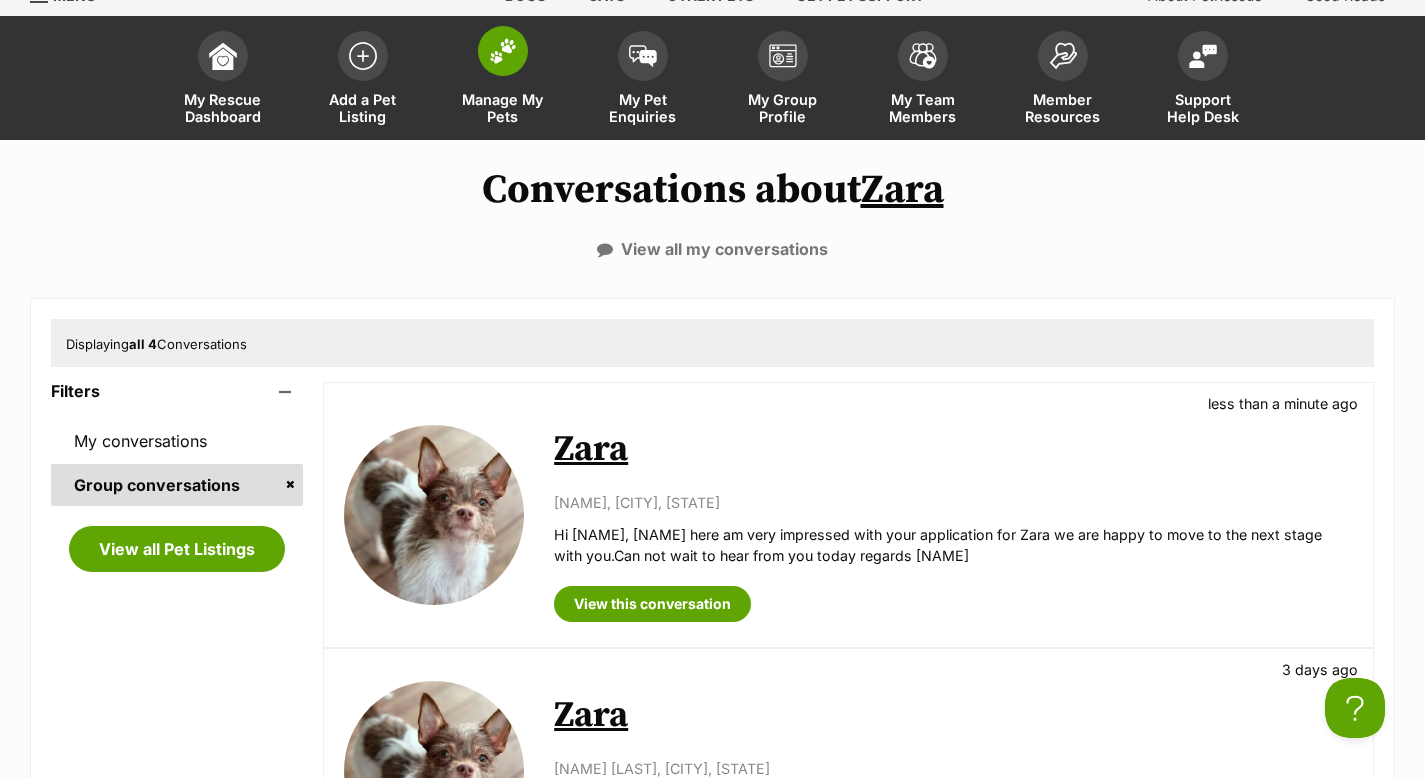 click at bounding box center [503, 51] 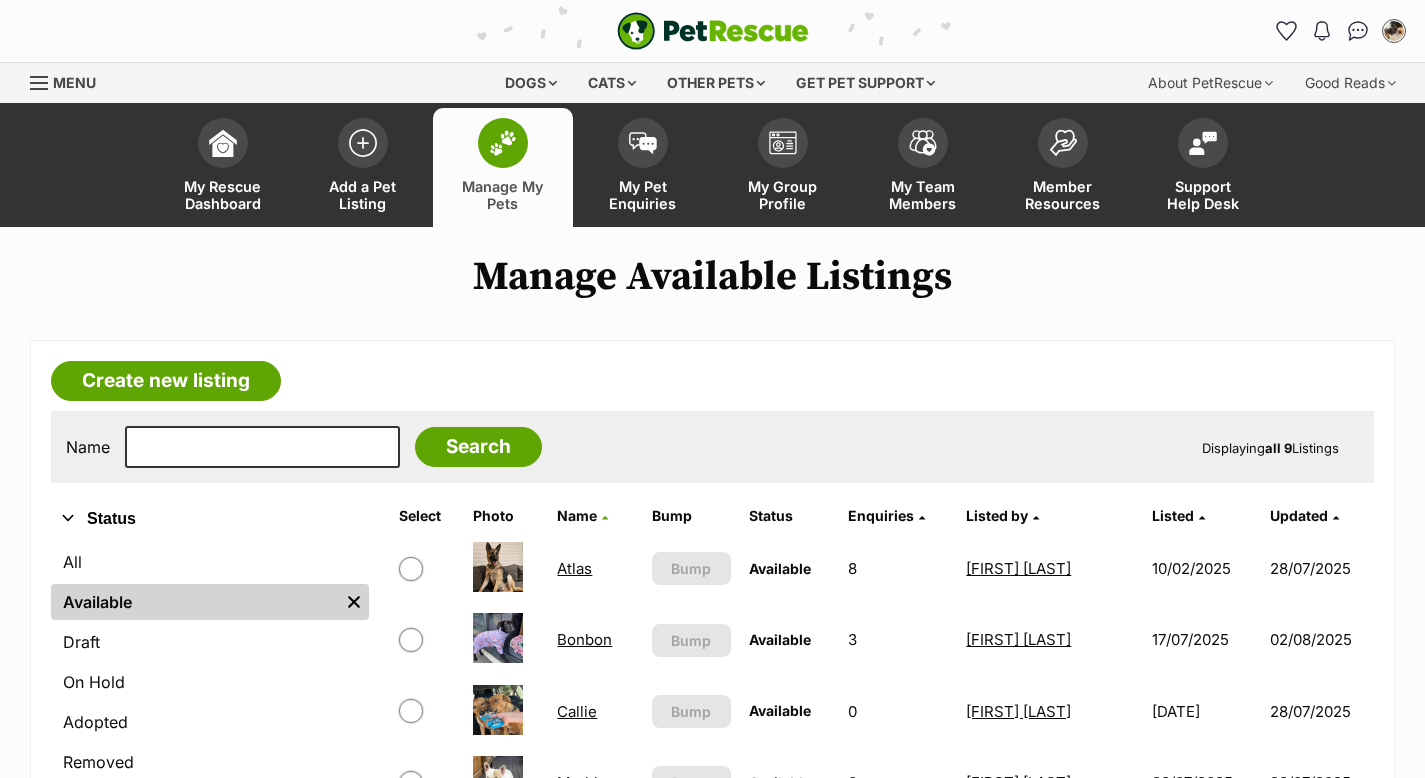 click on "Zara" at bounding box center (572, 1067) 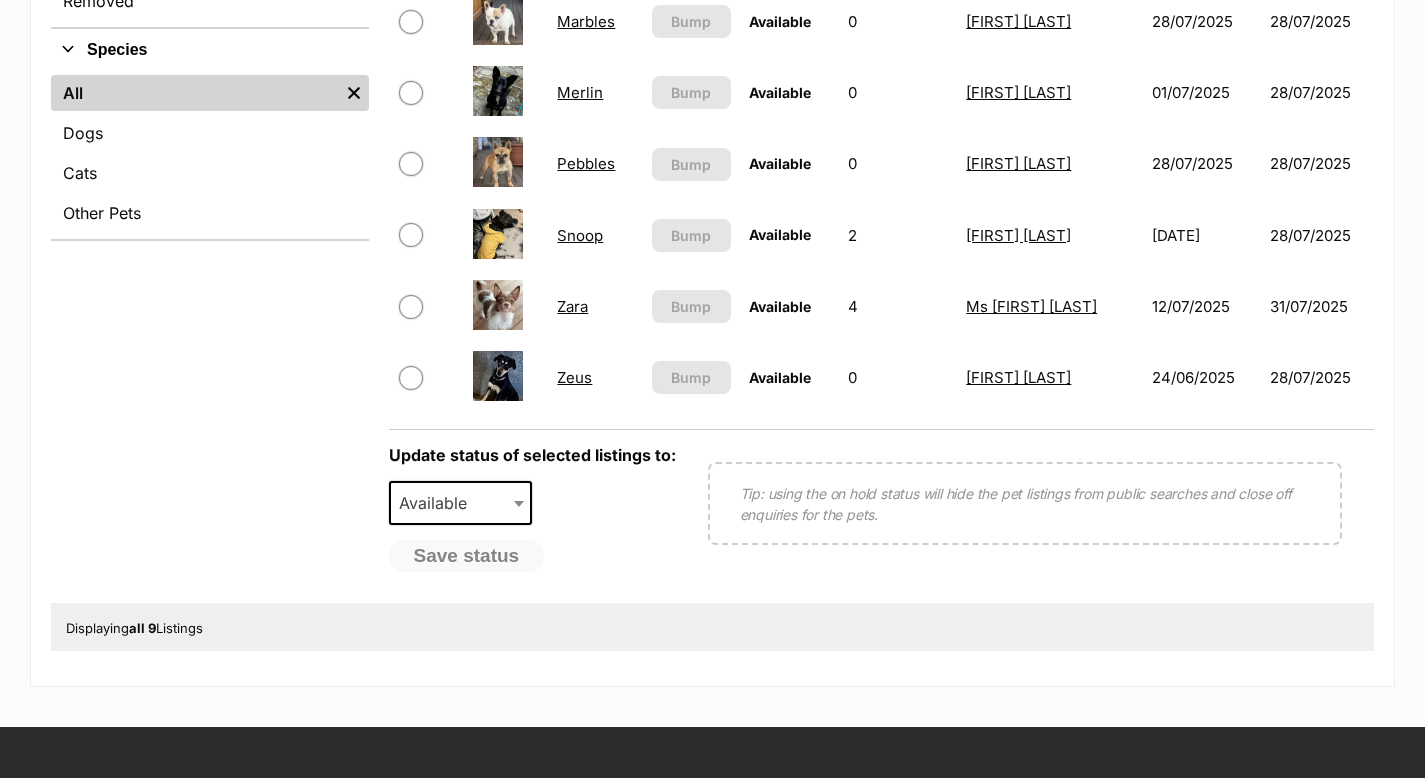 scroll, scrollTop: 761, scrollLeft: 0, axis: vertical 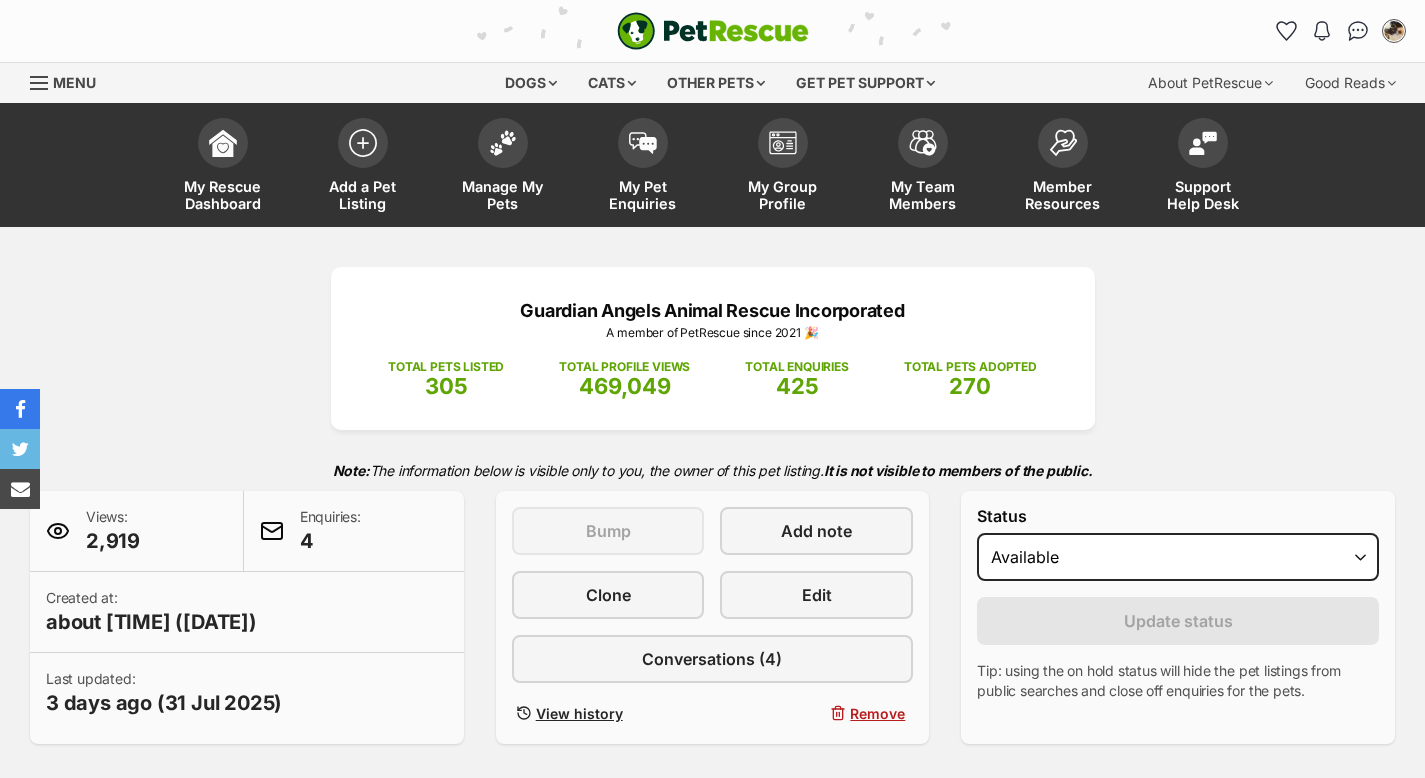 select on "on_hold" 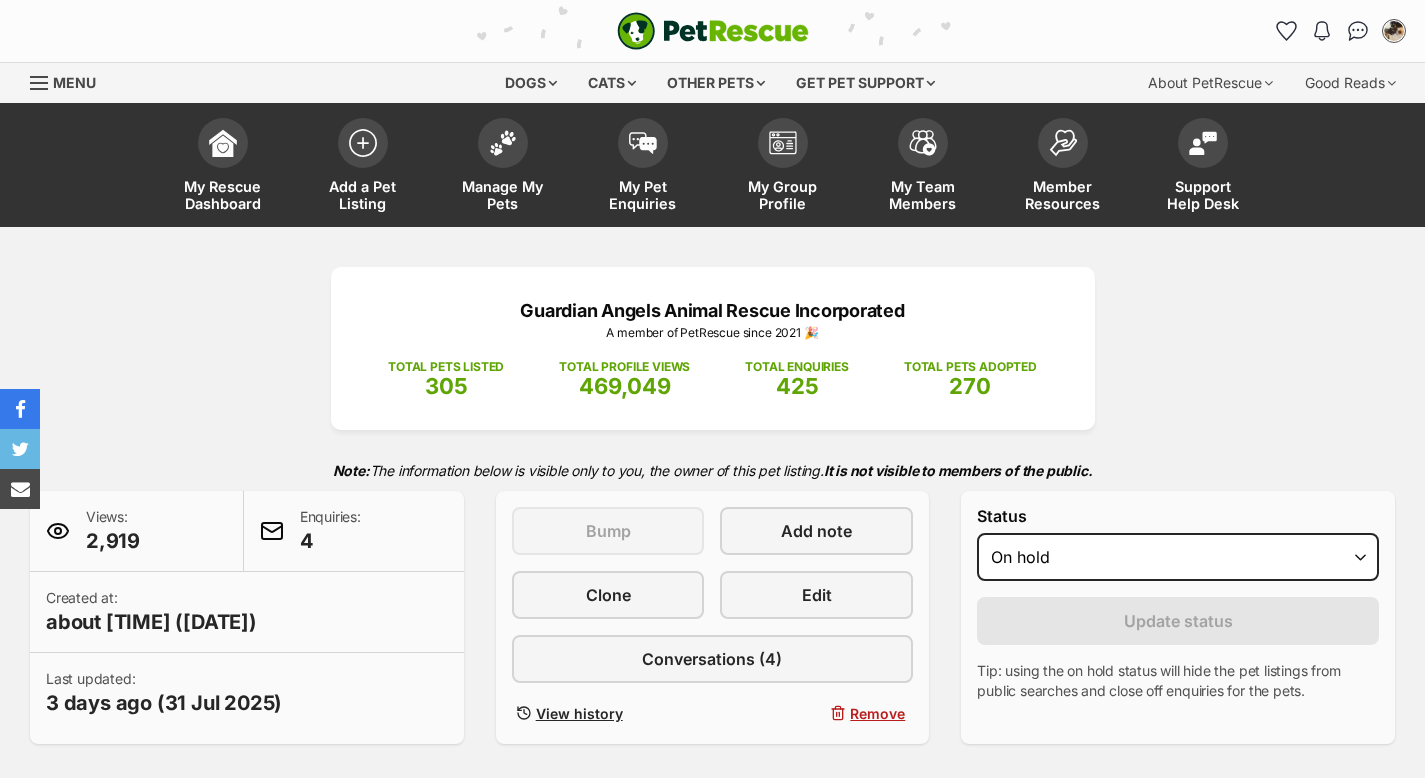 scroll, scrollTop: 0, scrollLeft: 0, axis: both 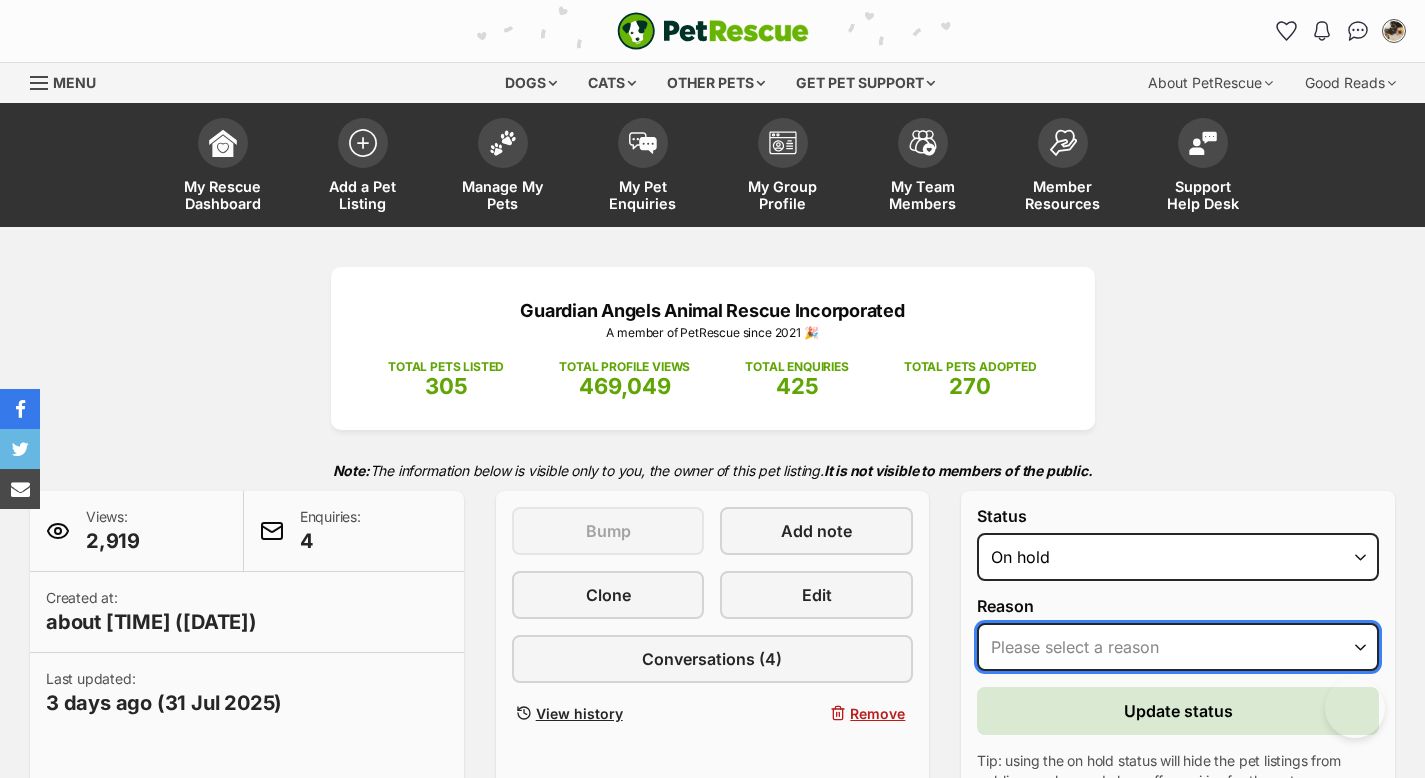 click on "Please select a reason
Medical reasons
Reviewing applications
Adoption pending
Other" at bounding box center (1178, 647) 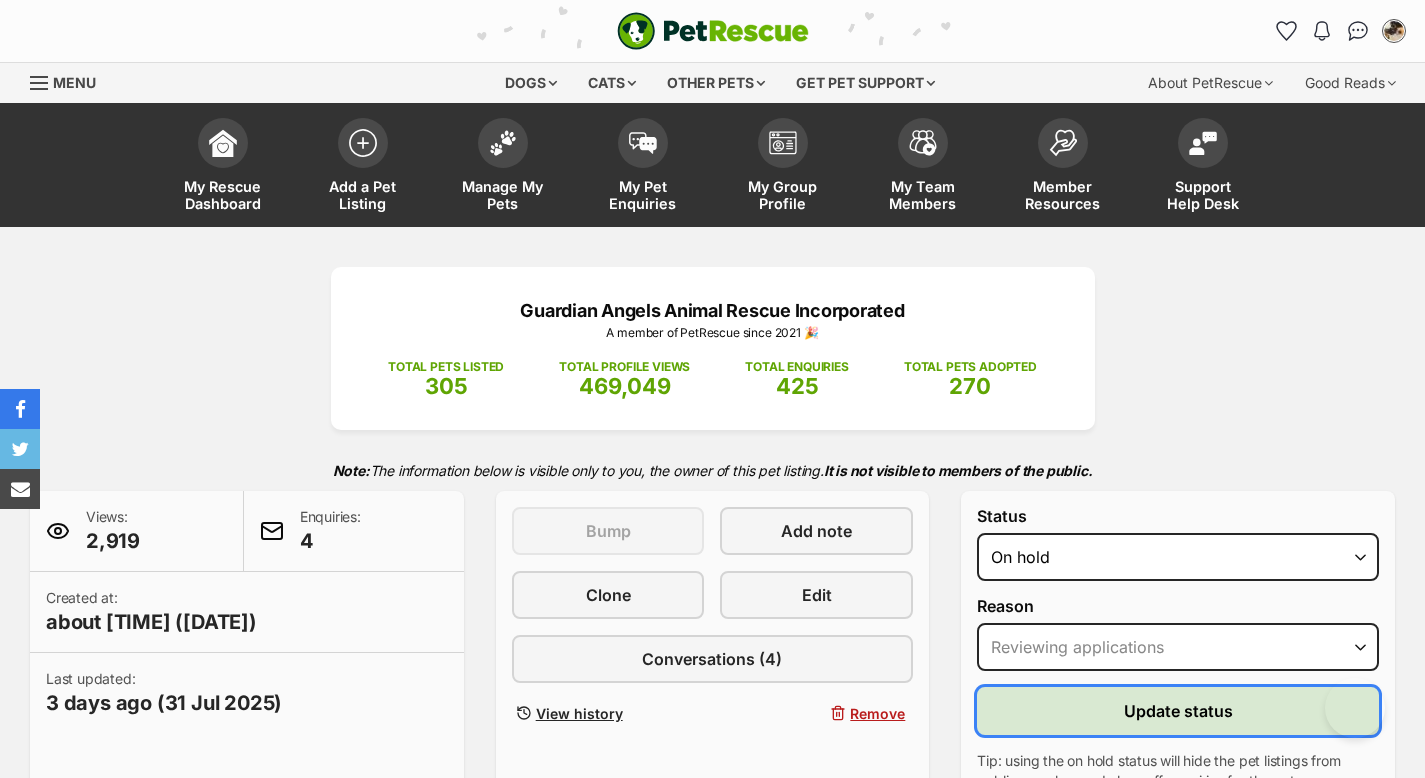 click on "Update status" at bounding box center (1178, 711) 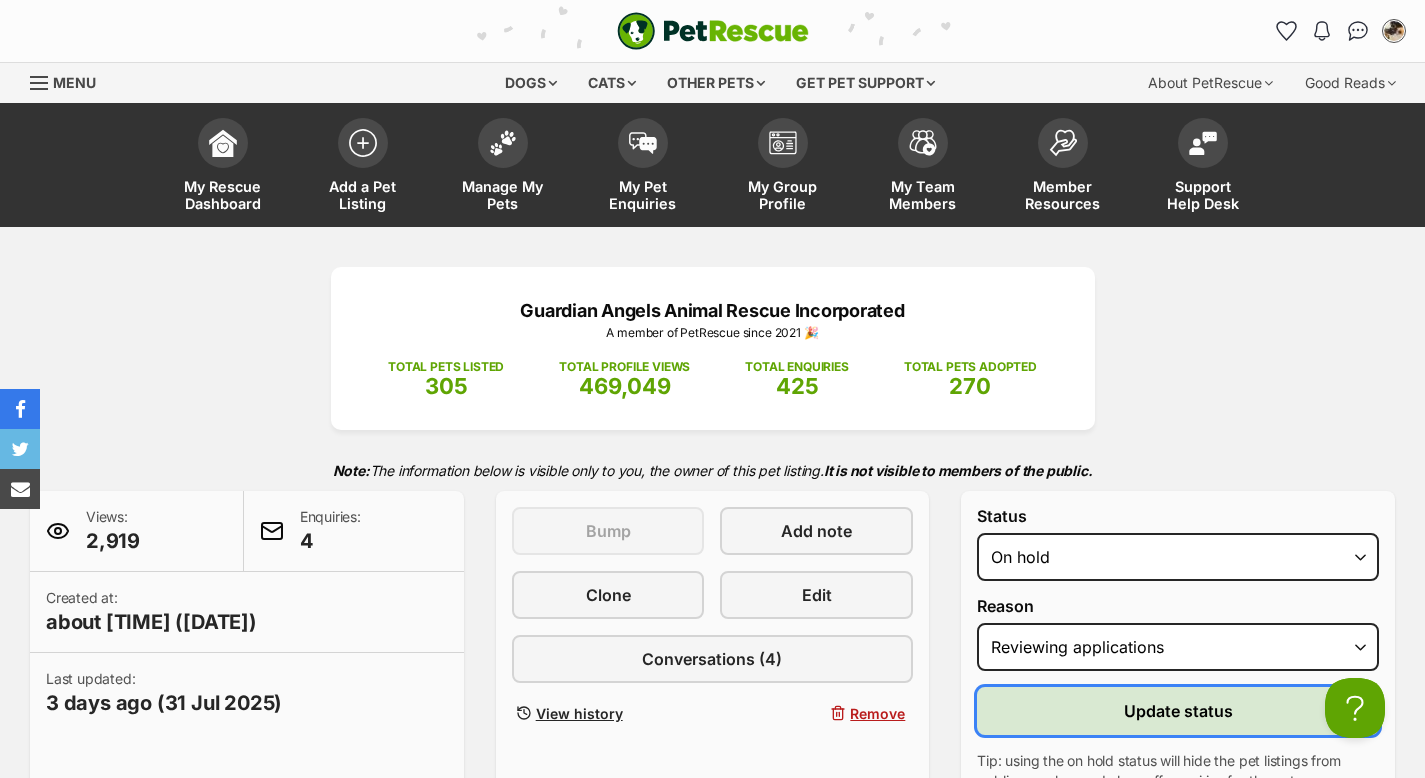 scroll, scrollTop: 626, scrollLeft: 0, axis: vertical 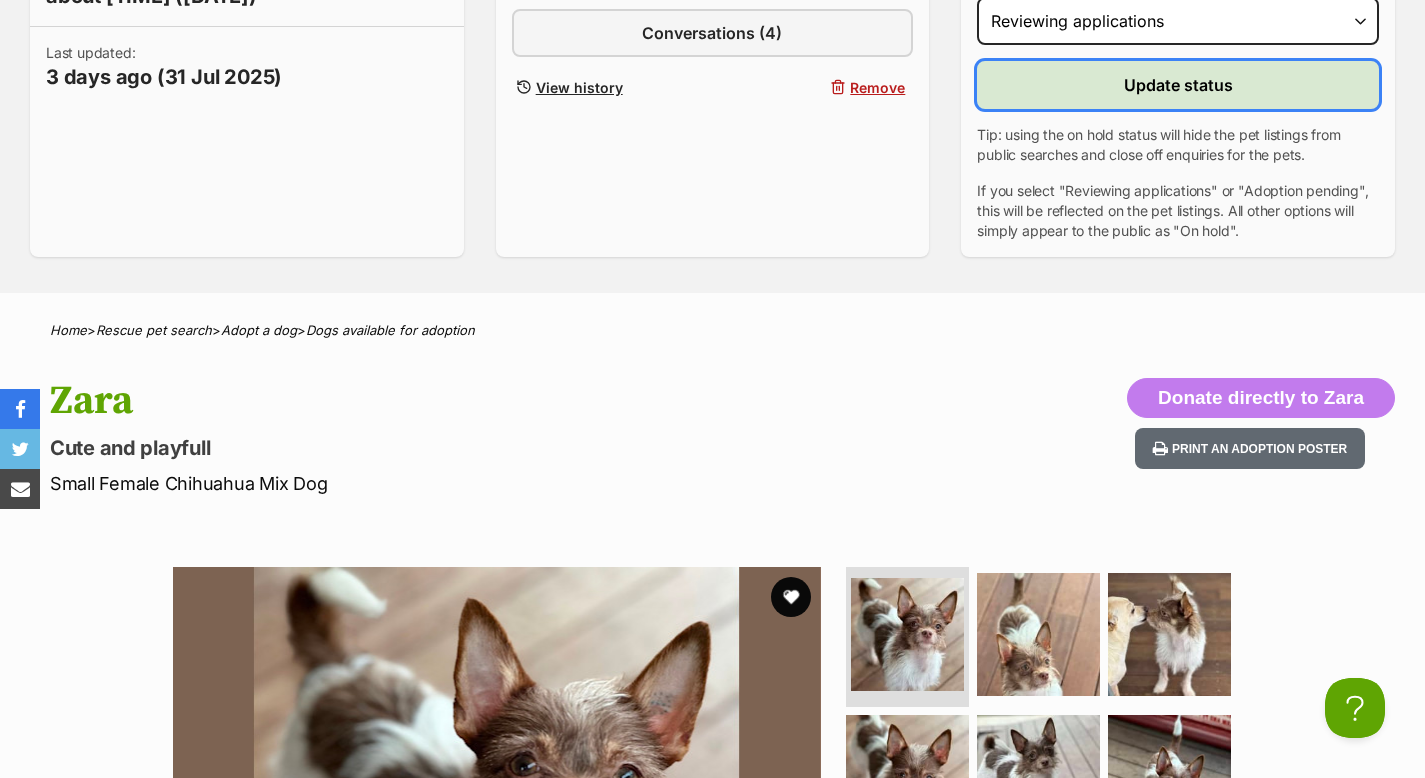 click on "Update status" at bounding box center (1178, 85) 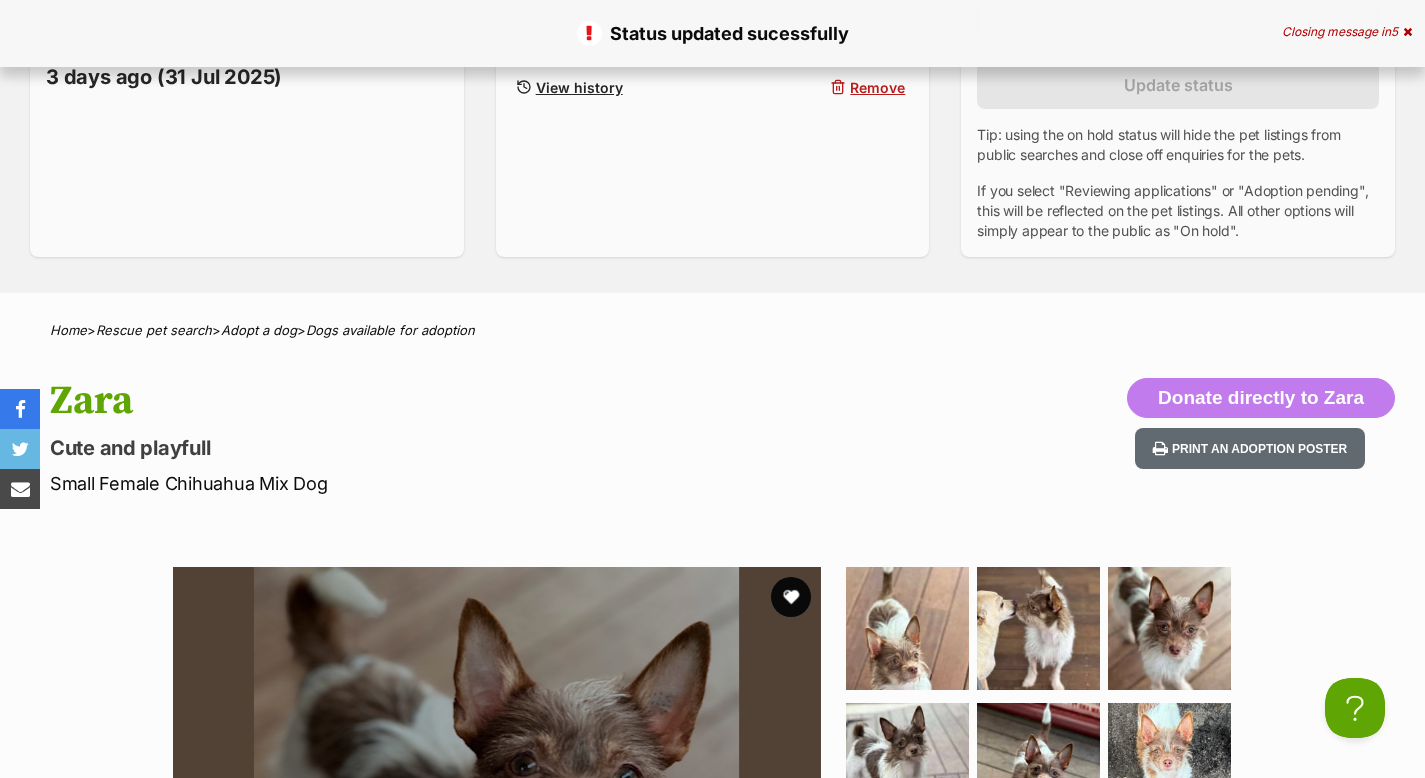 scroll, scrollTop: 0, scrollLeft: 0, axis: both 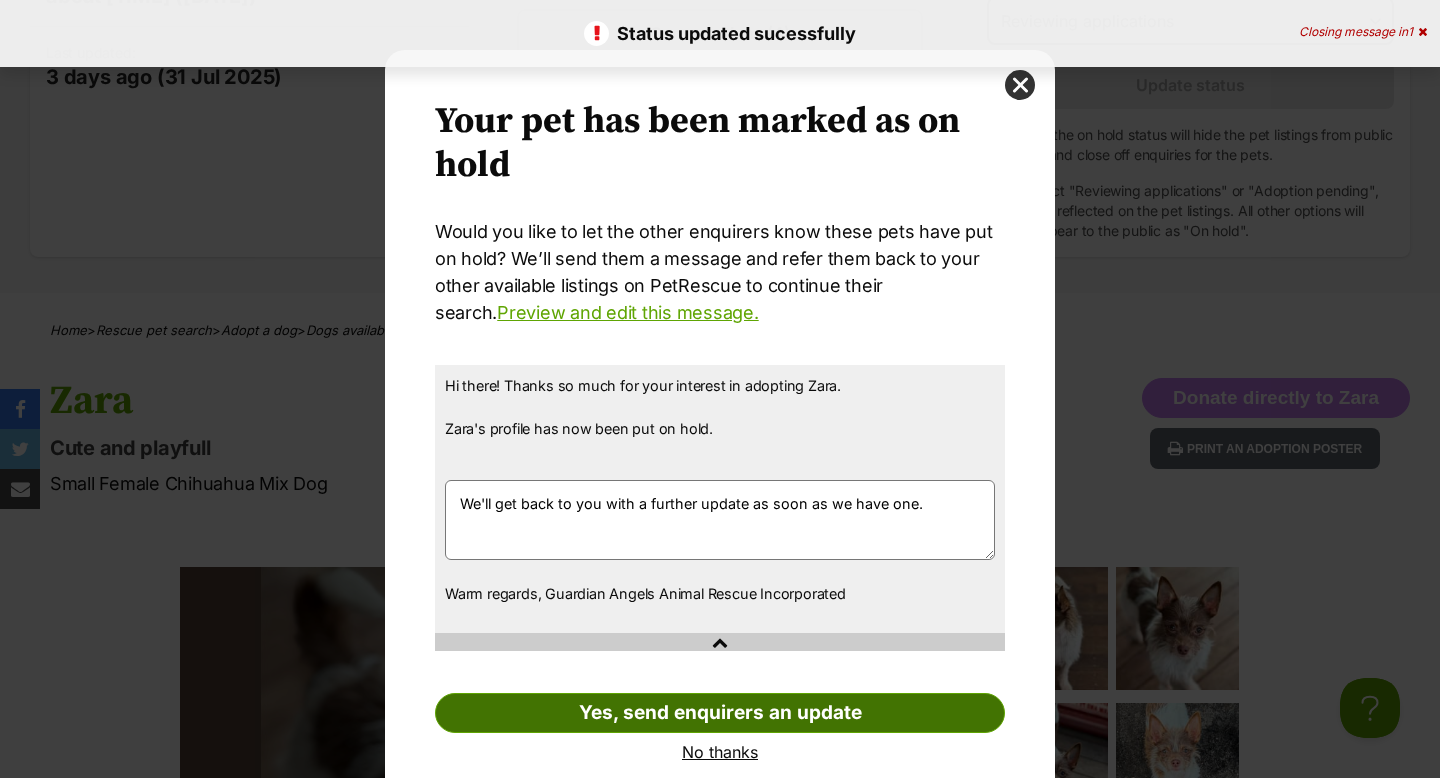click on "Yes, send enquirers an update" at bounding box center (720, 713) 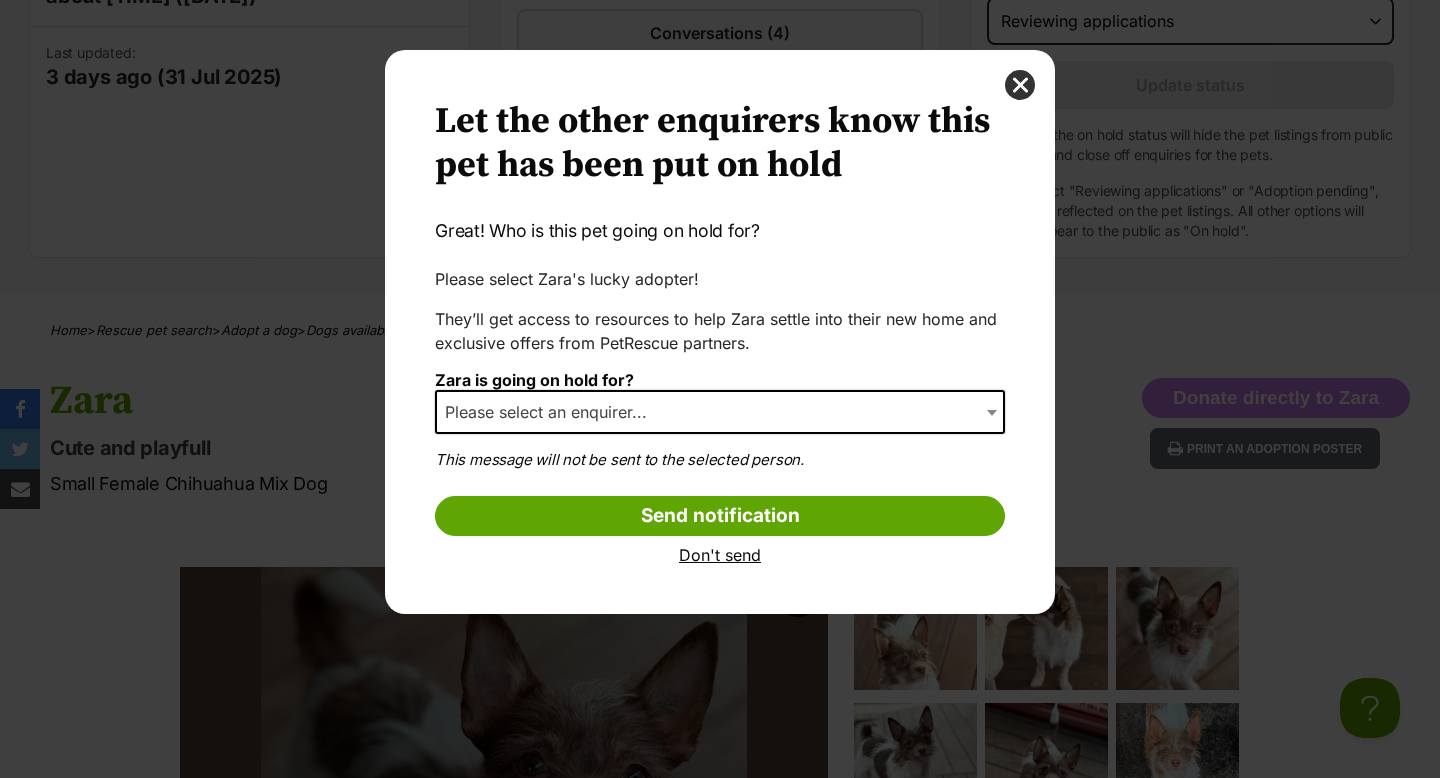 click at bounding box center (994, 412) 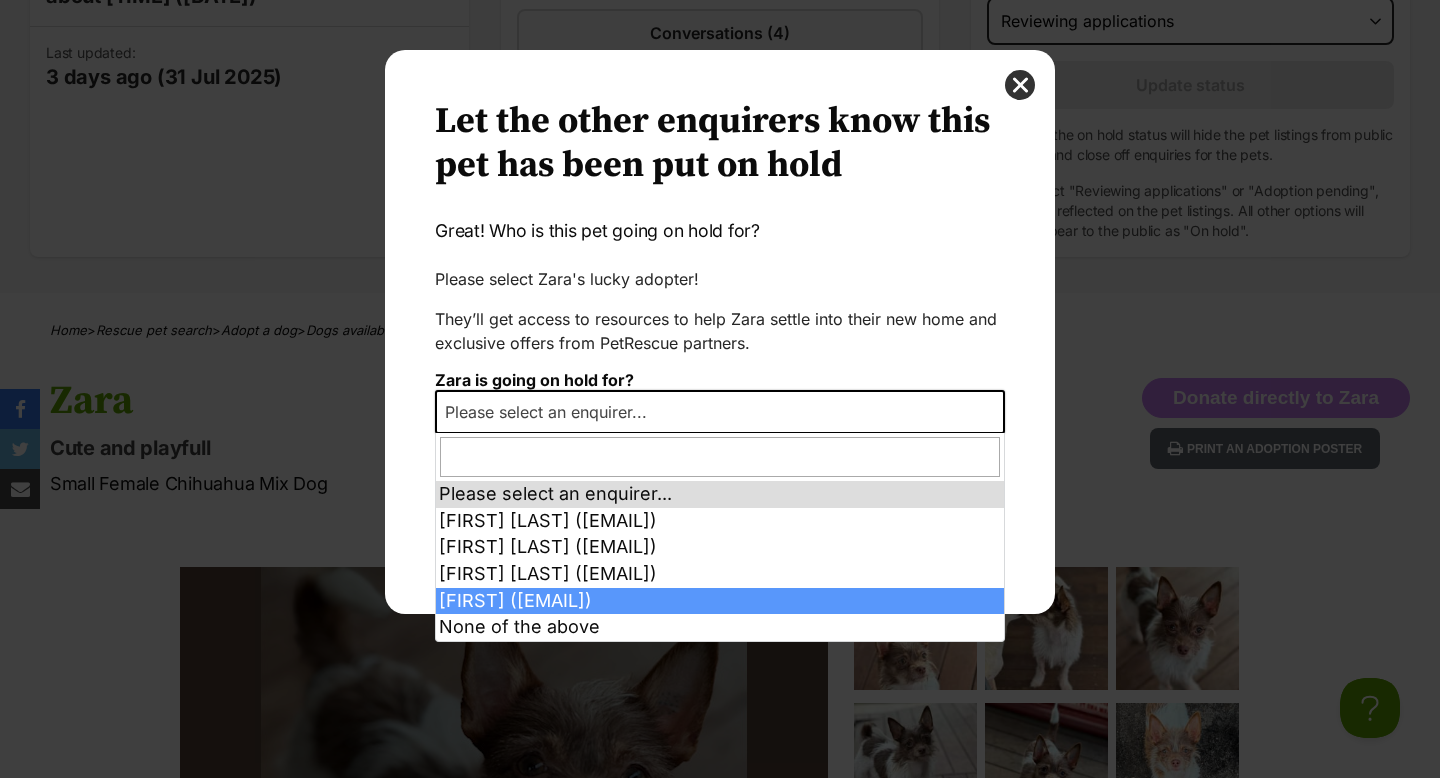 drag, startPoint x: 912, startPoint y: 514, endPoint x: 913, endPoint y: 602, distance: 88.005684 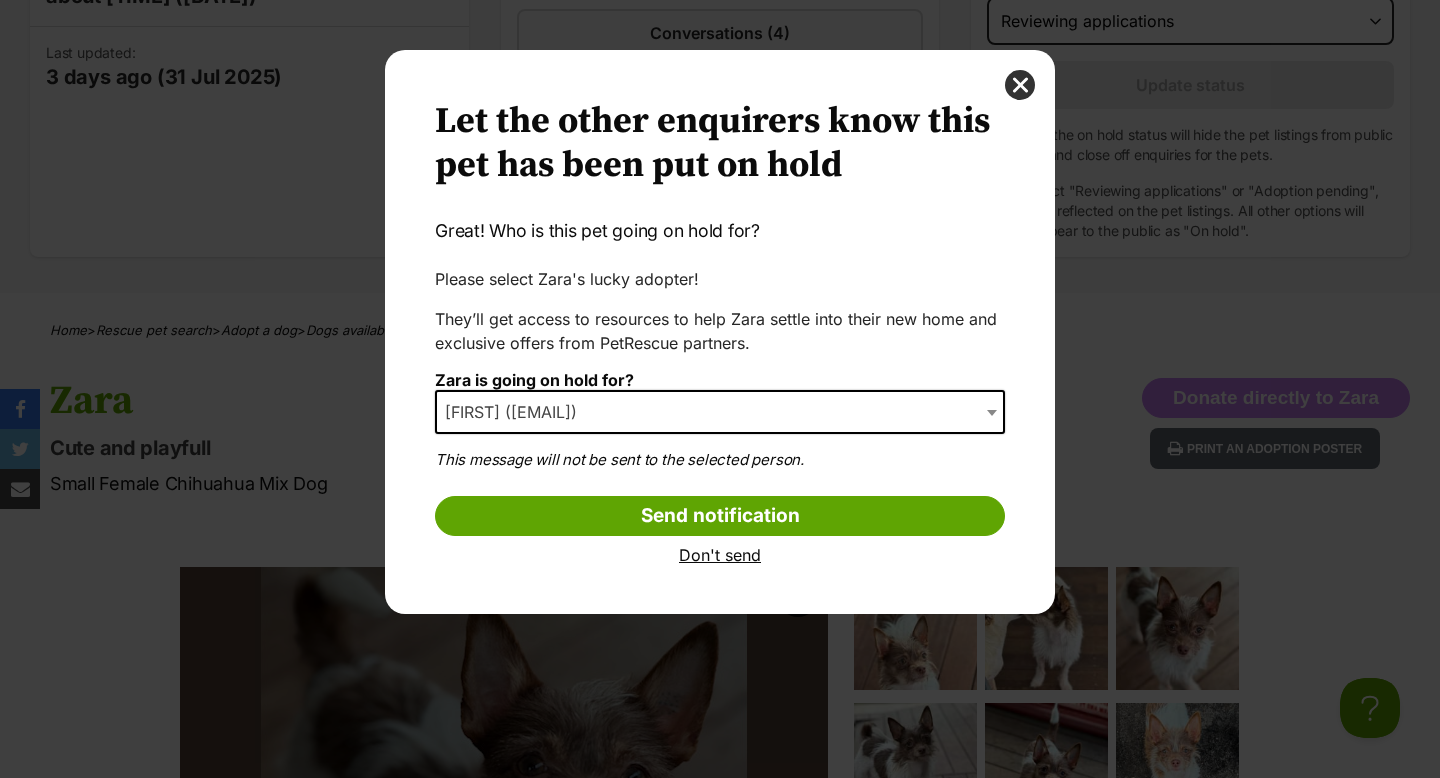 click at bounding box center (994, 412) 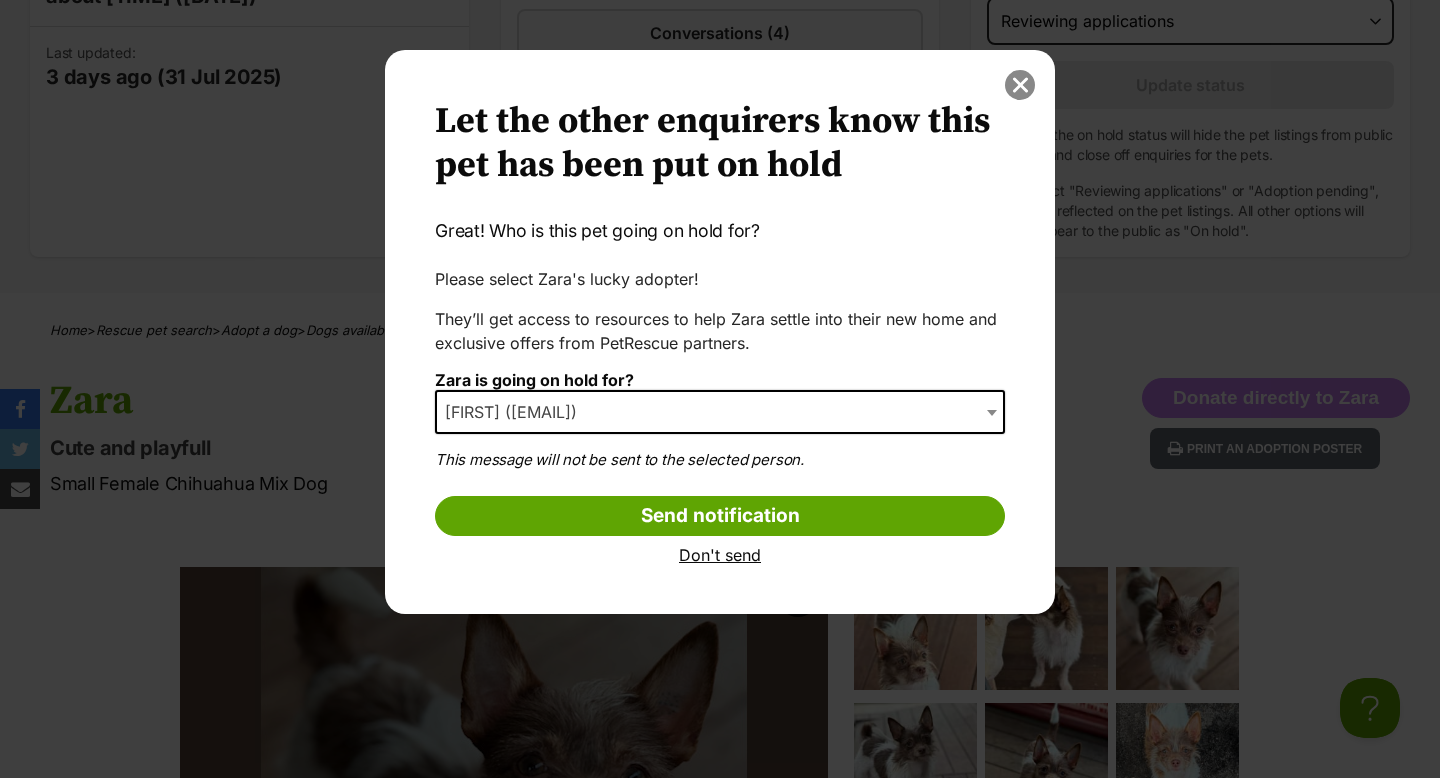 click at bounding box center (1020, 85) 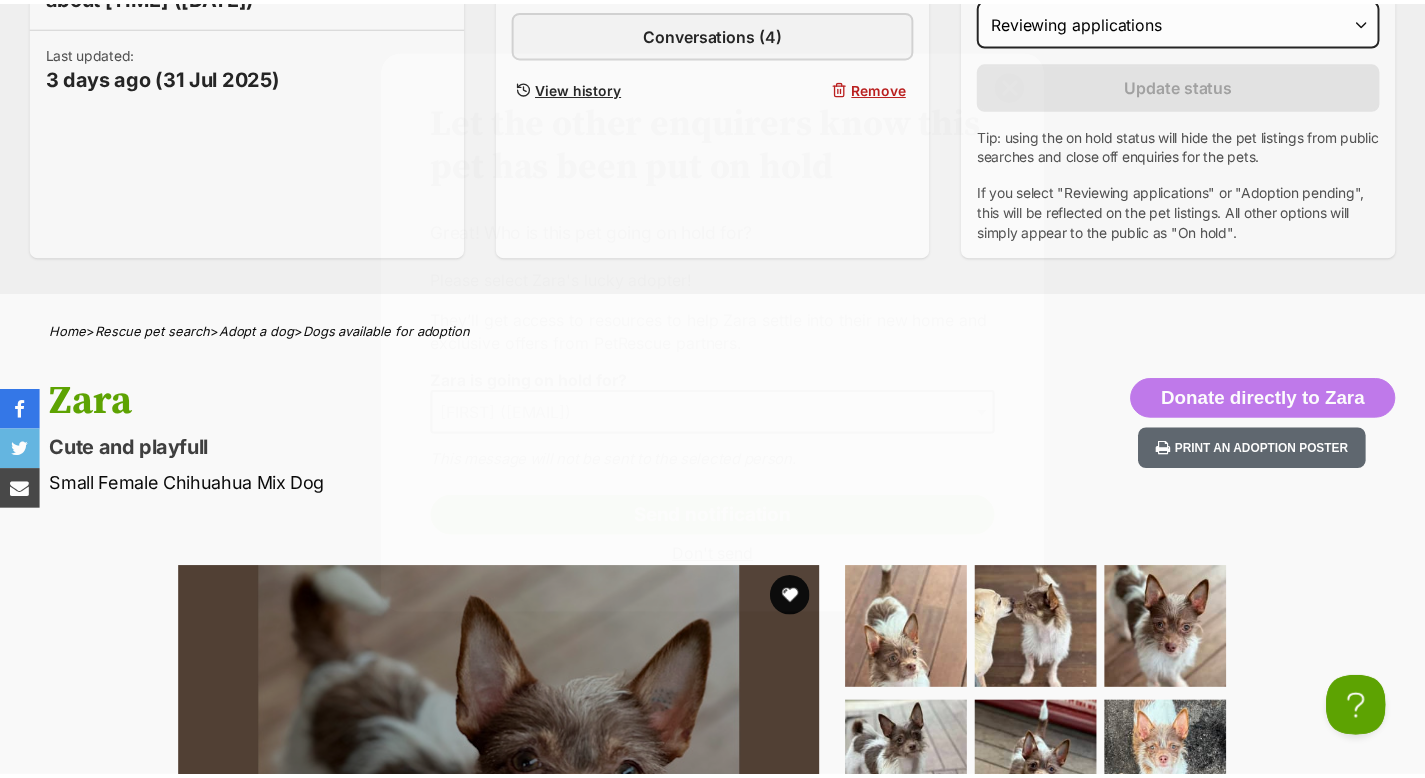 scroll, scrollTop: 626, scrollLeft: 0, axis: vertical 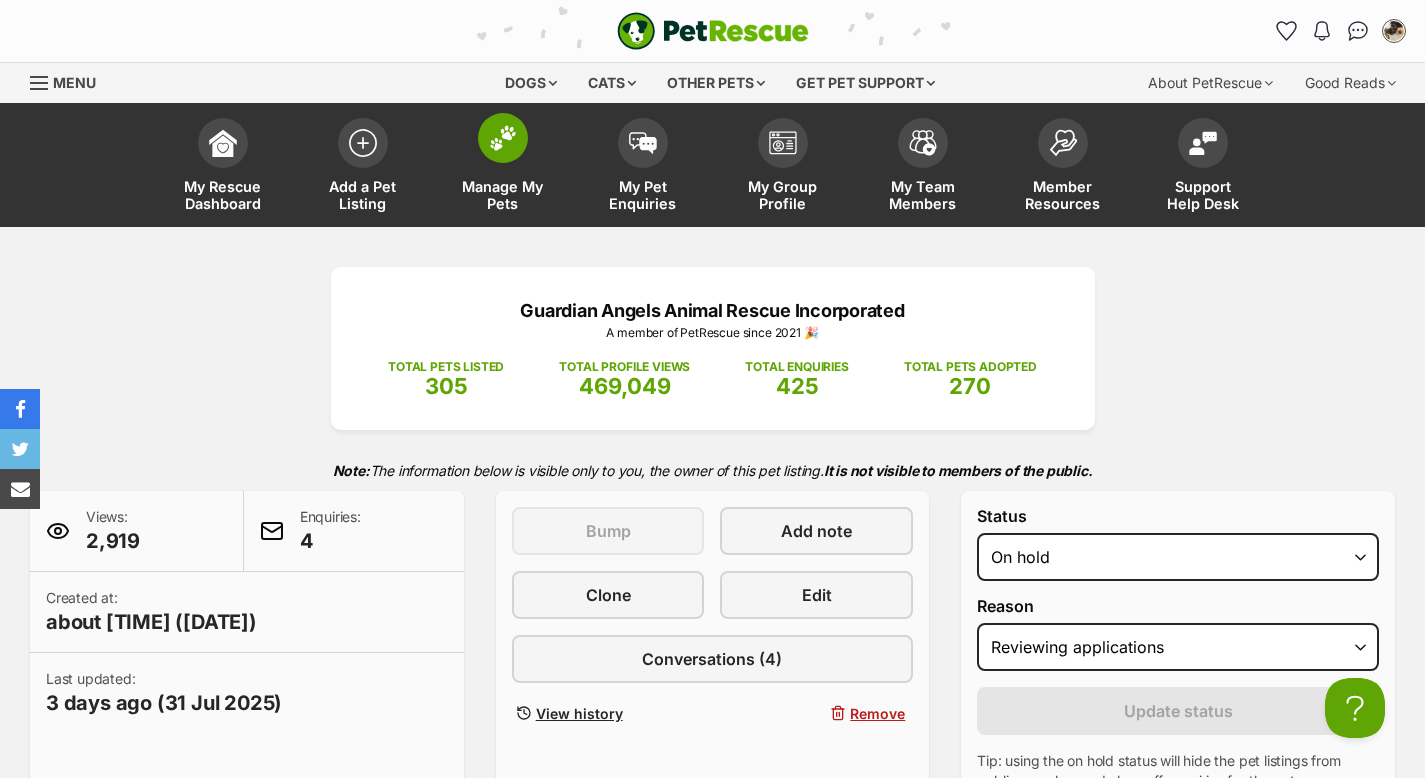 click at bounding box center (503, 138) 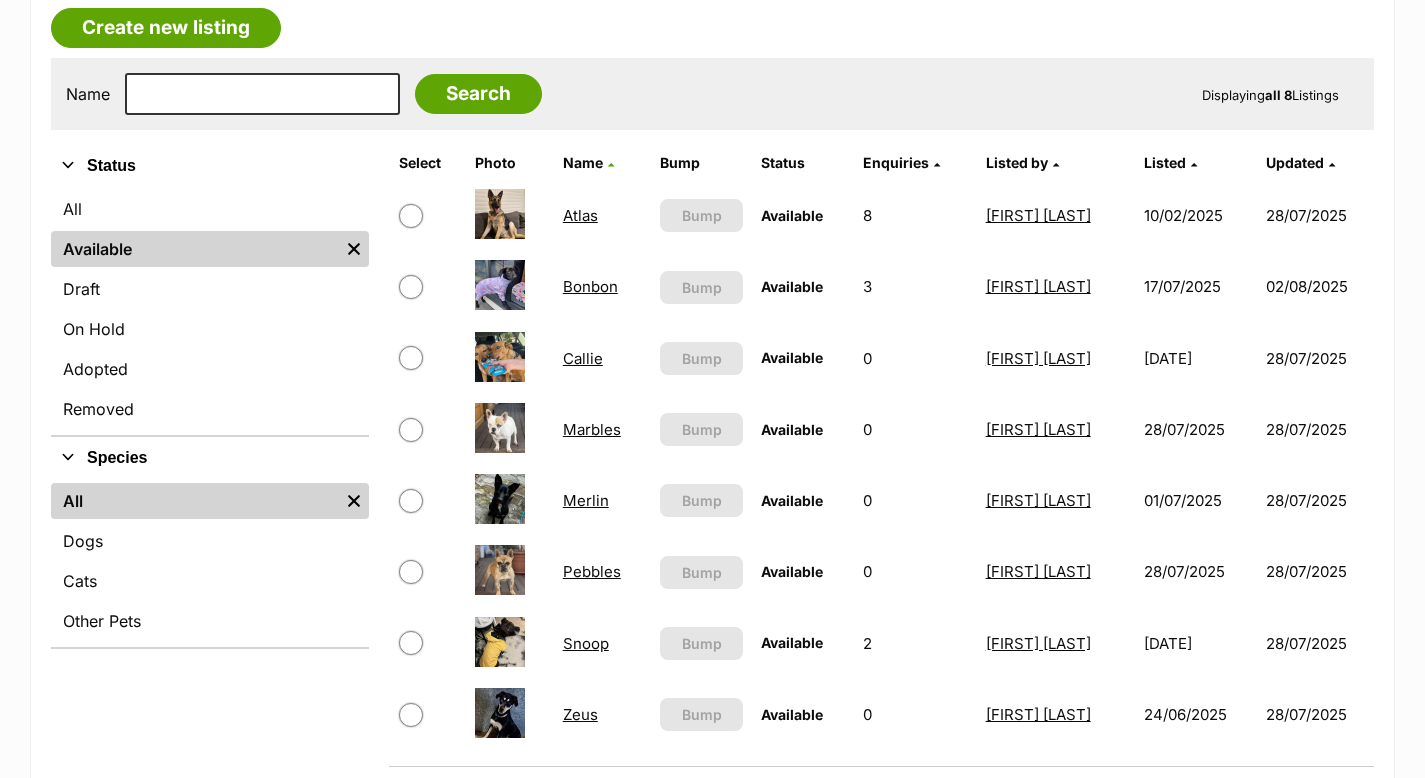scroll, scrollTop: 353, scrollLeft: 0, axis: vertical 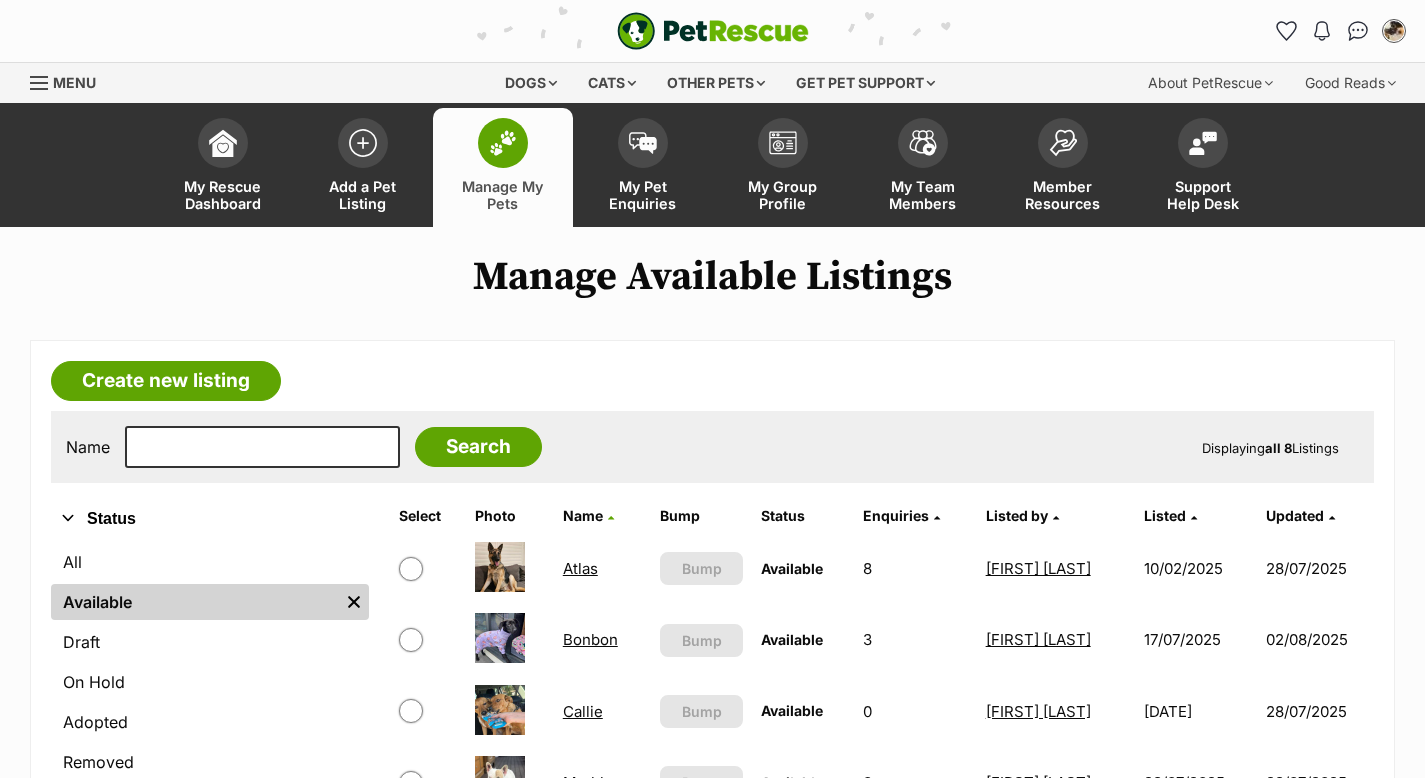 drag, startPoint x: 1431, startPoint y: 233, endPoint x: 1439, endPoint y: 126, distance: 107.298645 